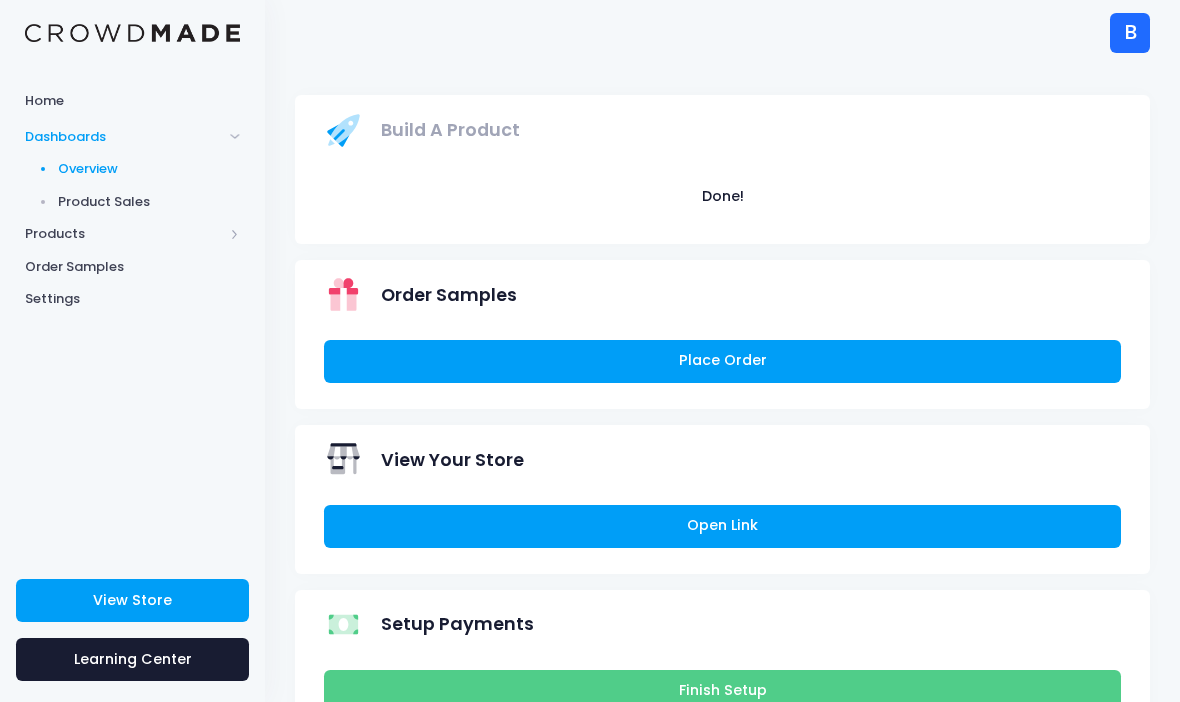 scroll, scrollTop: 0, scrollLeft: 0, axis: both 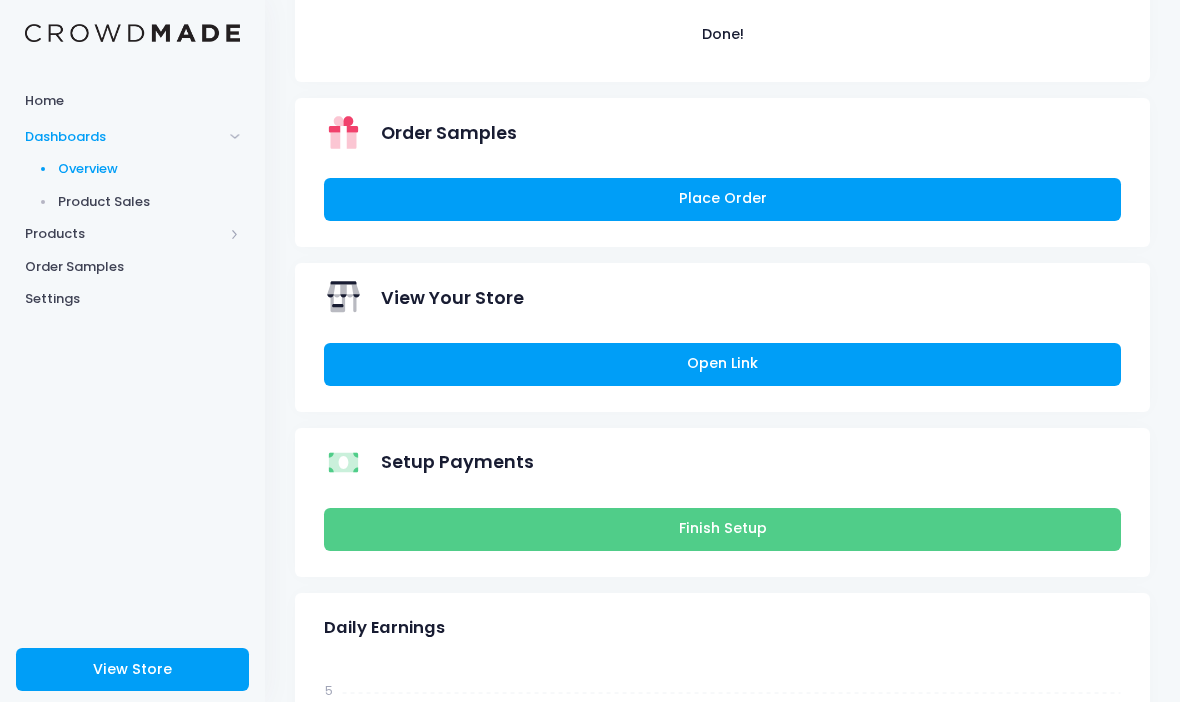 click on "Finish Setup" at bounding box center [722, 529] 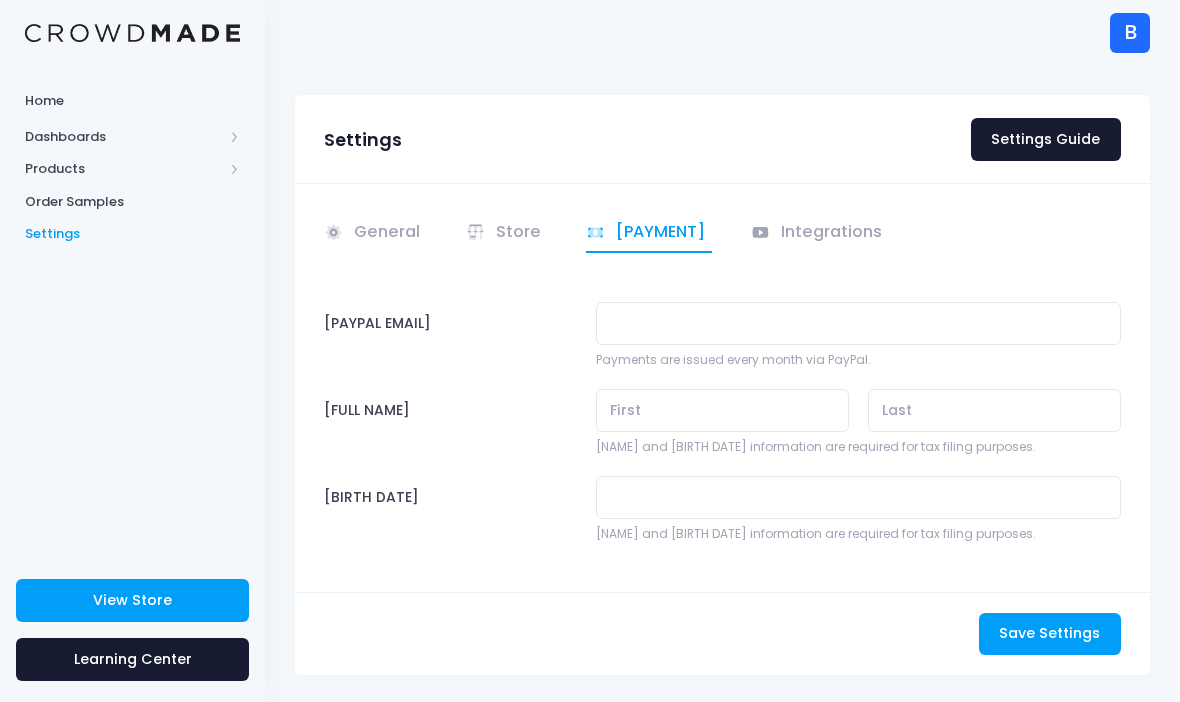 scroll, scrollTop: 0, scrollLeft: 0, axis: both 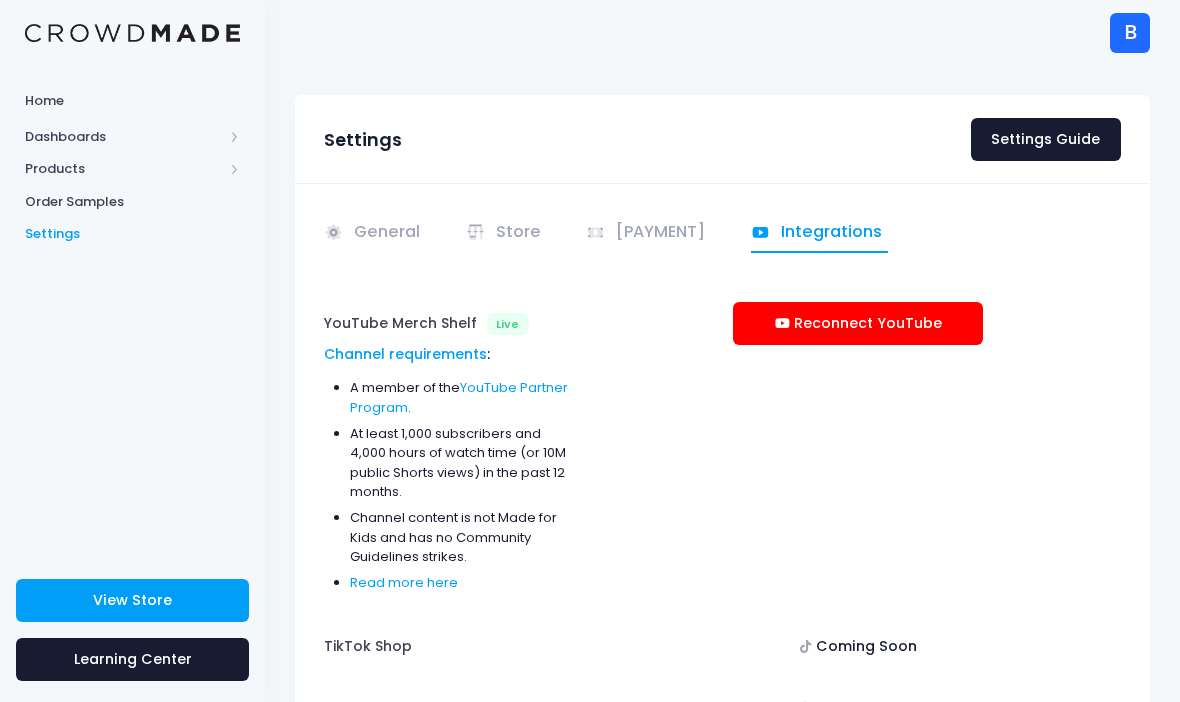 click on "General" at bounding box center [375, 233] 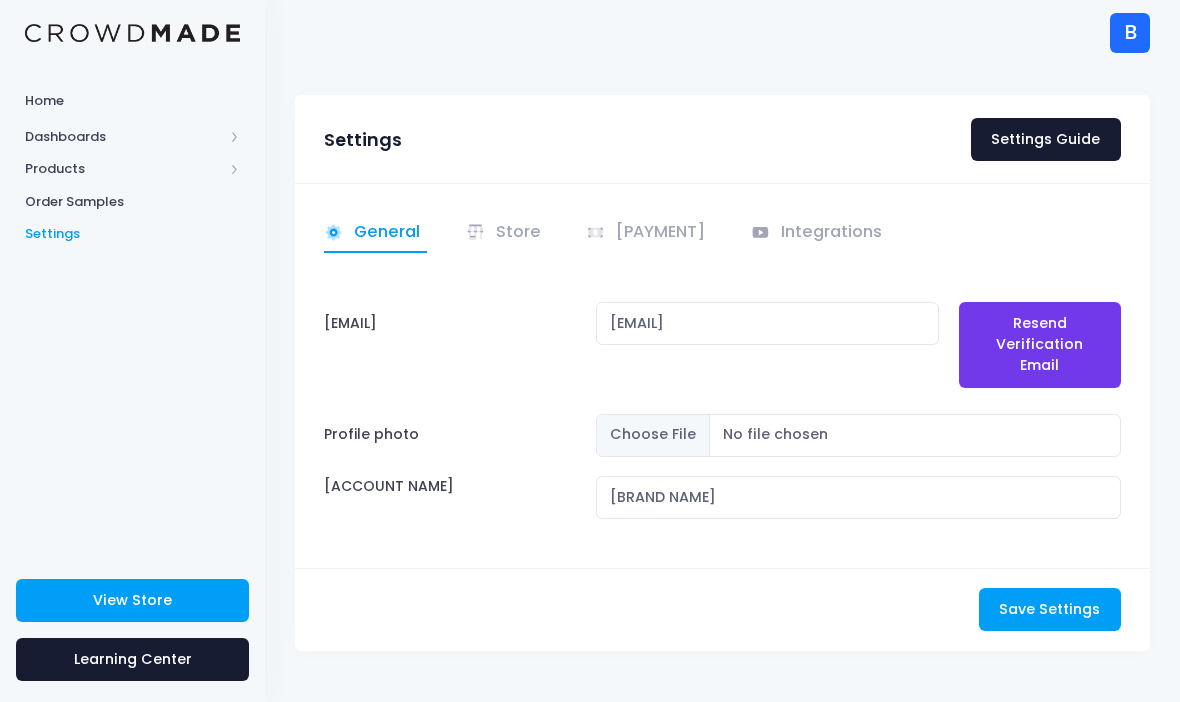 click on "Save Settings
Saving..." at bounding box center (1050, 609) 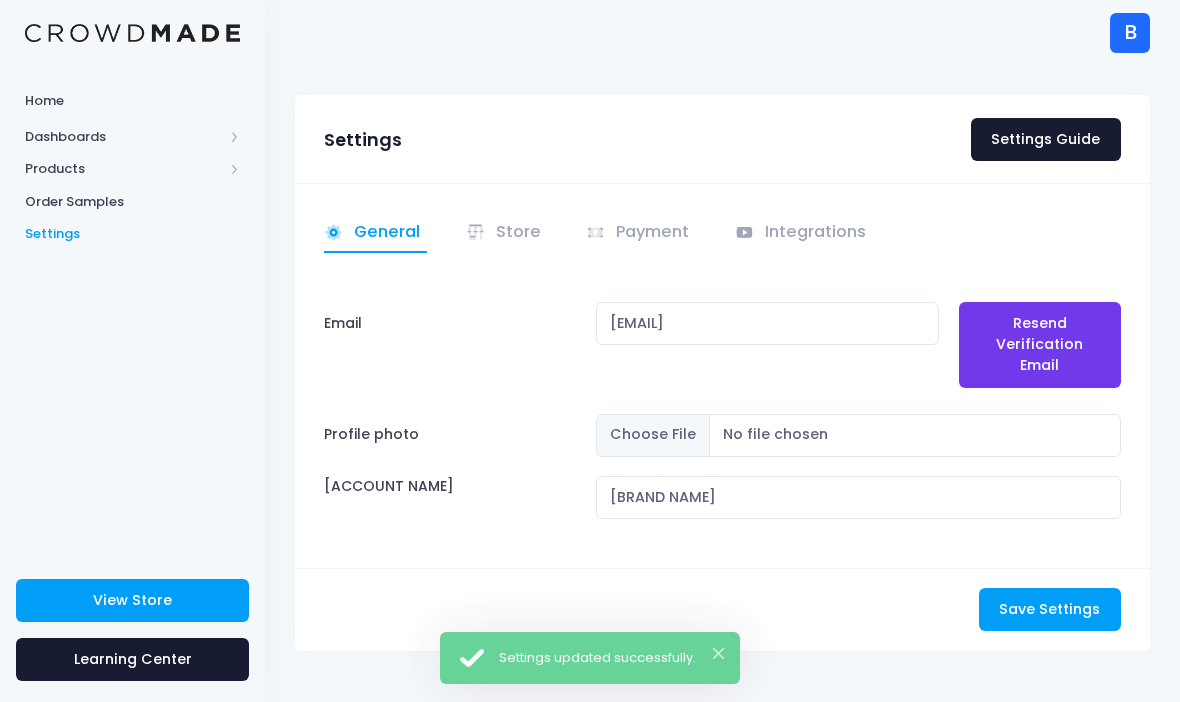 scroll, scrollTop: 0, scrollLeft: 0, axis: both 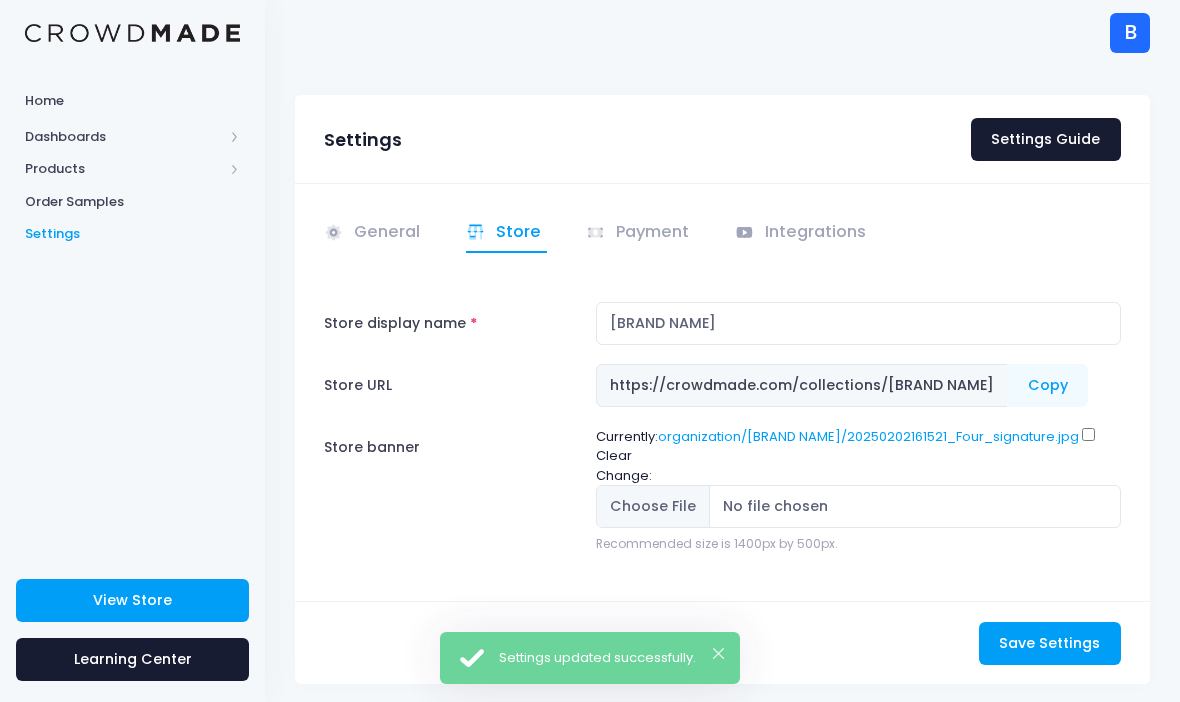 click on "Payment" at bounding box center (641, 233) 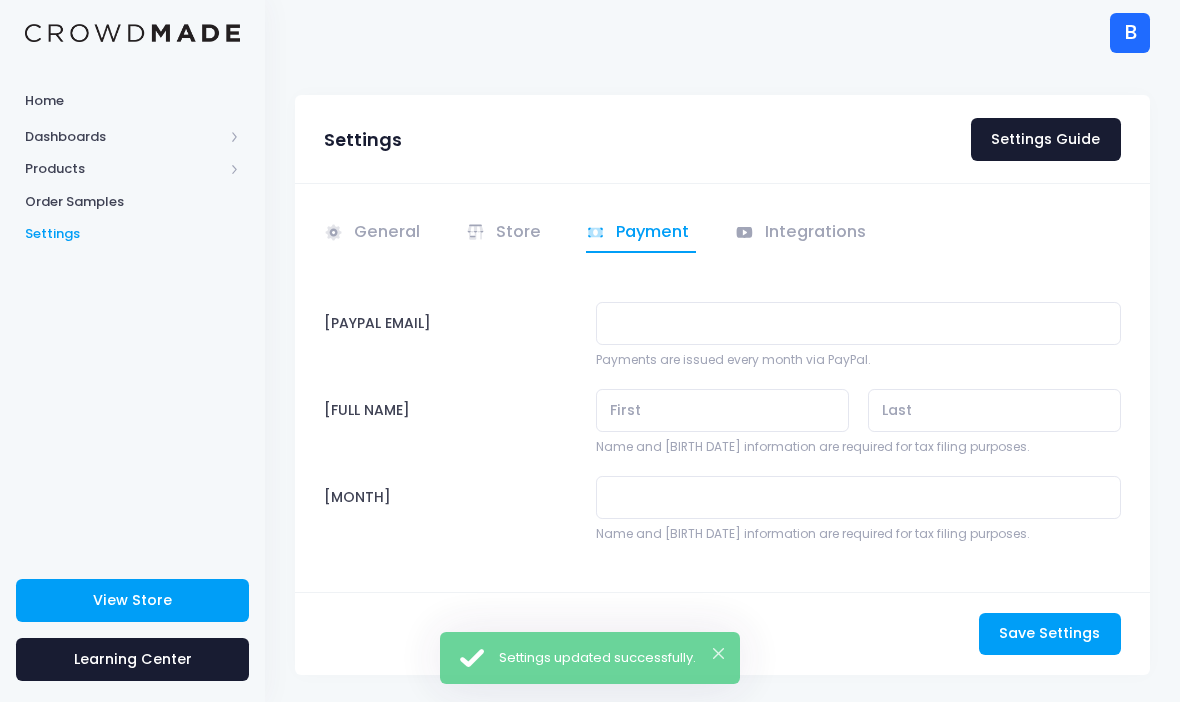 click on "Store" at bounding box center (507, 233) 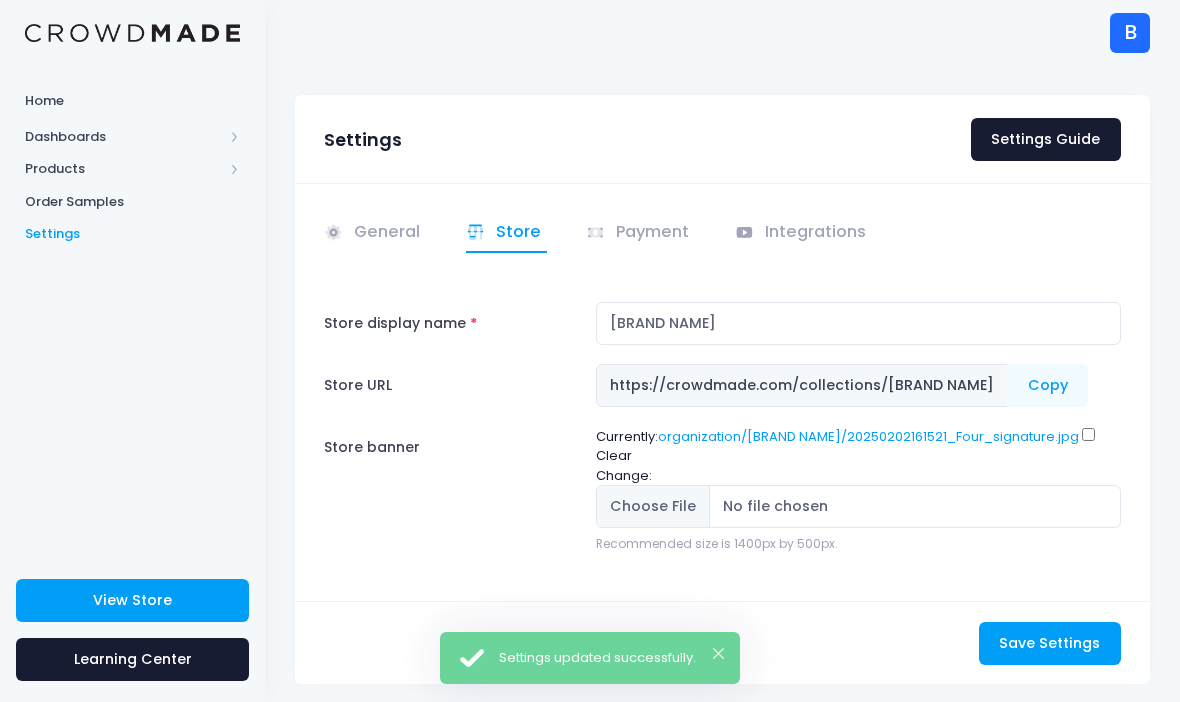 click on "Save Settings
Saving..." at bounding box center [1050, 643] 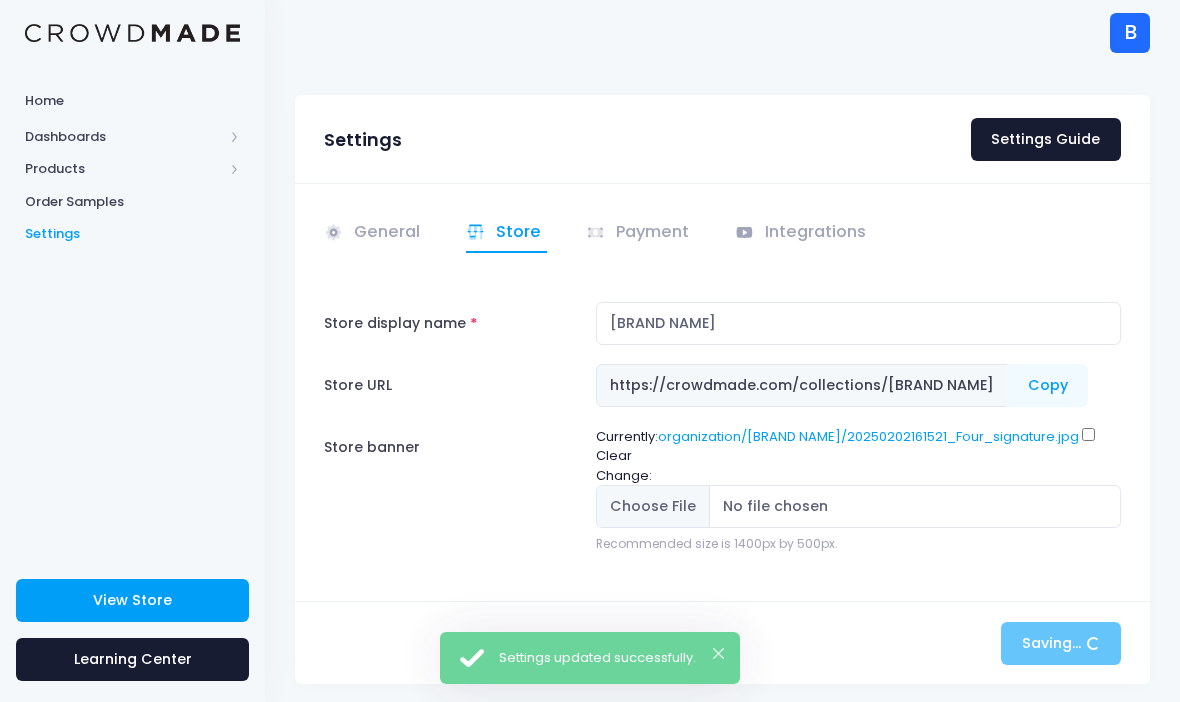 click on "Save Settings
Saving..." at bounding box center (722, 642) 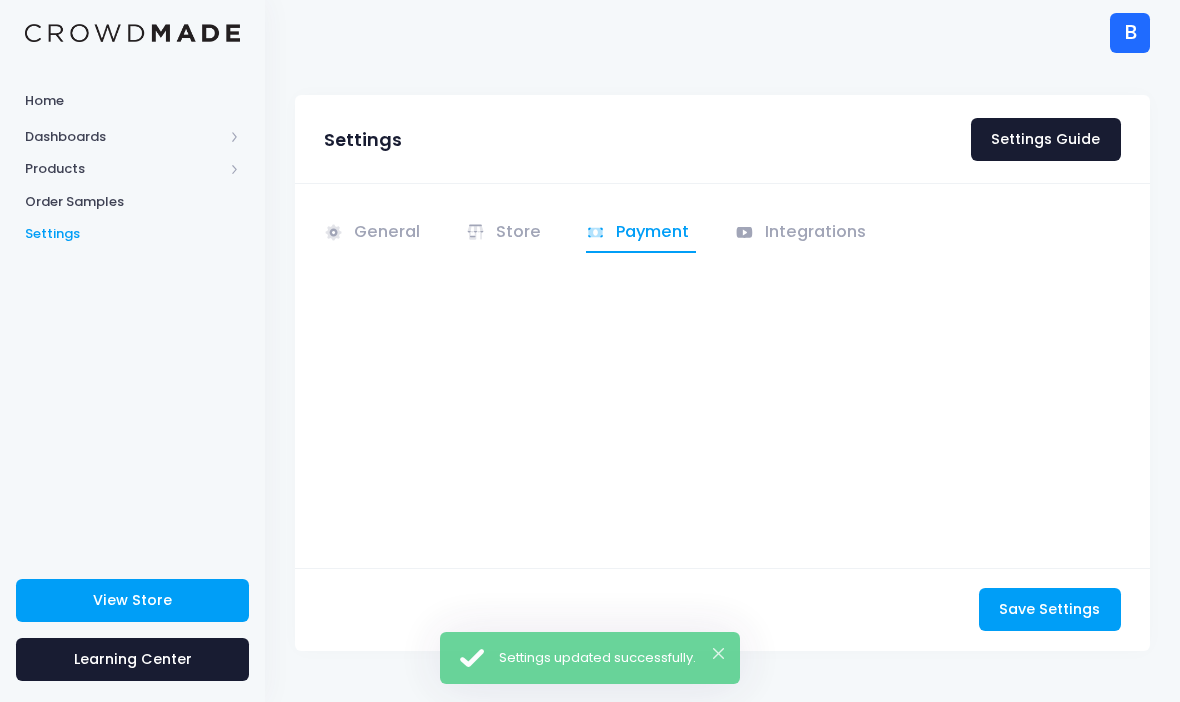 scroll, scrollTop: 0, scrollLeft: 0, axis: both 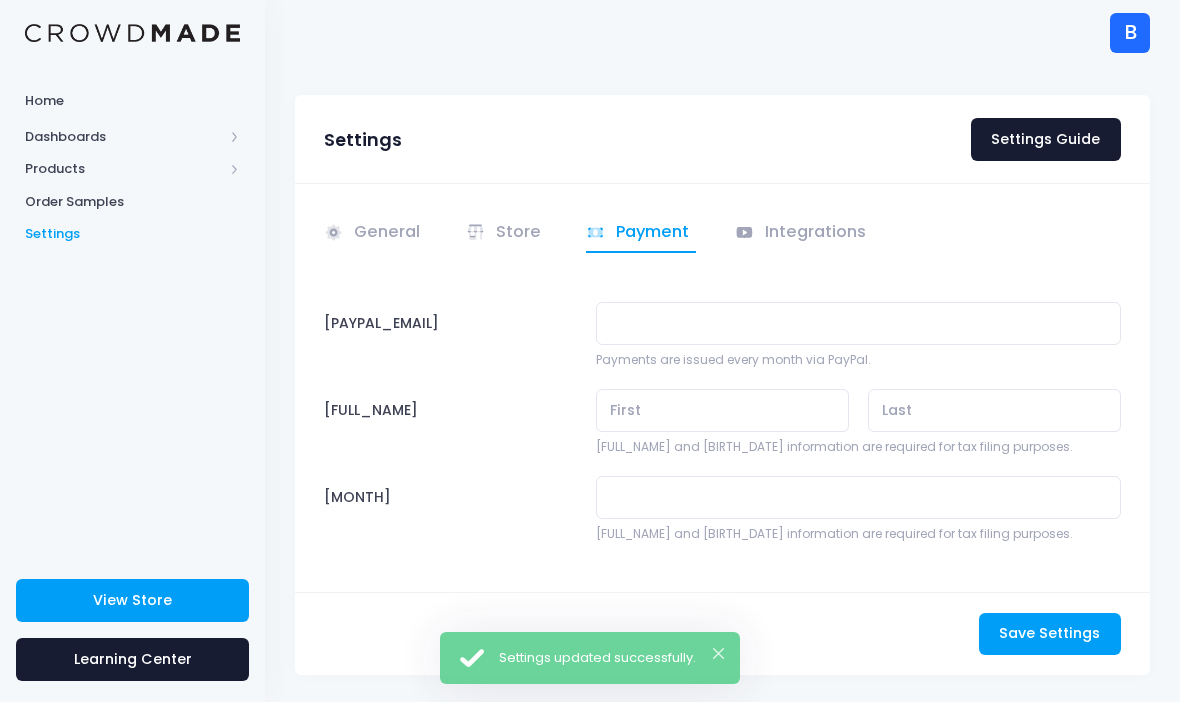 click on "Home" at bounding box center [132, 100] 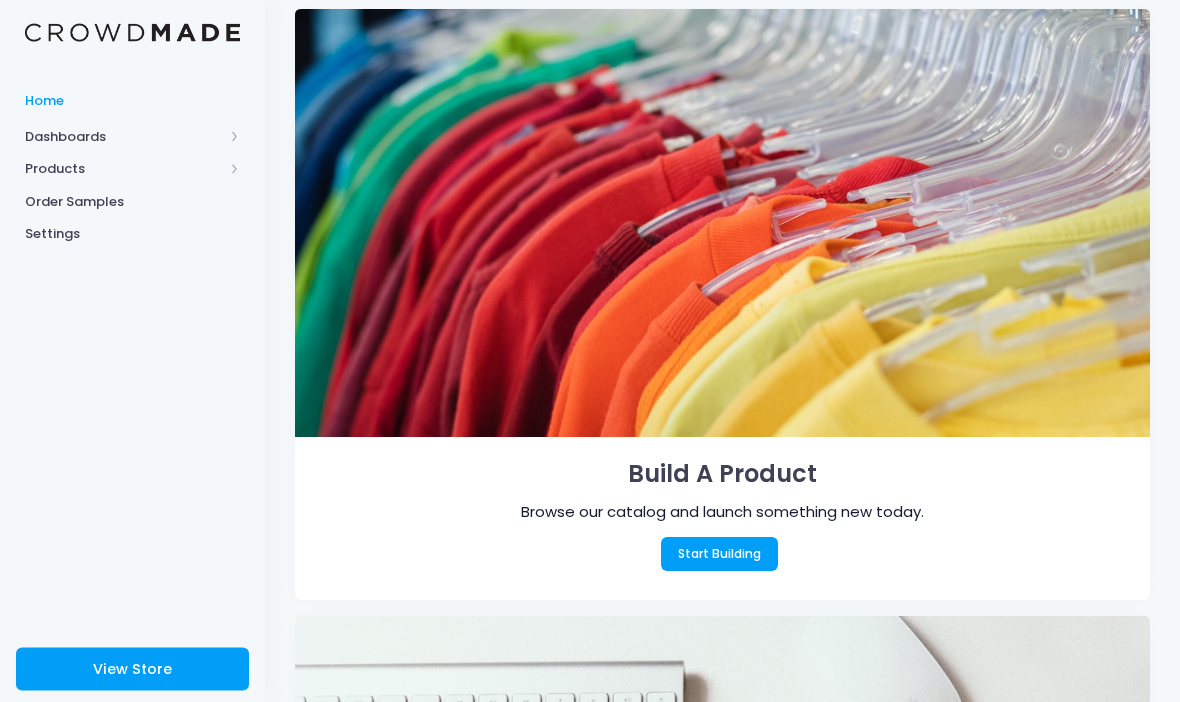 scroll, scrollTop: 86, scrollLeft: 0, axis: vertical 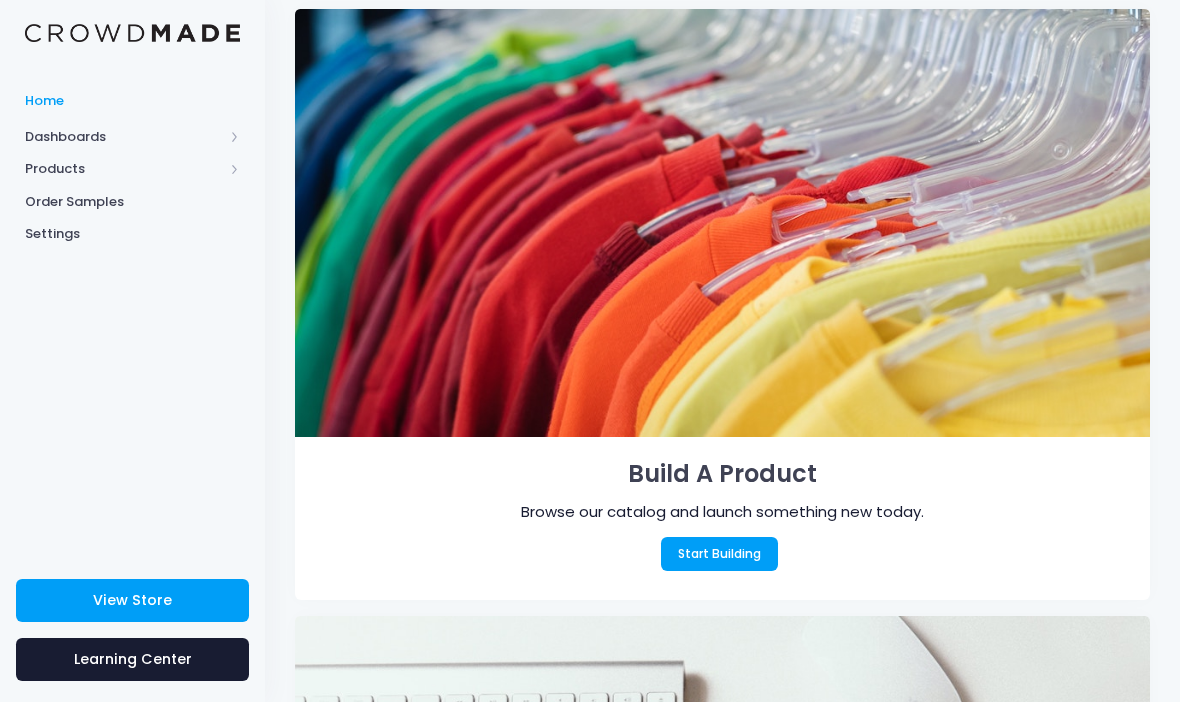 click on "Products" at bounding box center (124, 137) 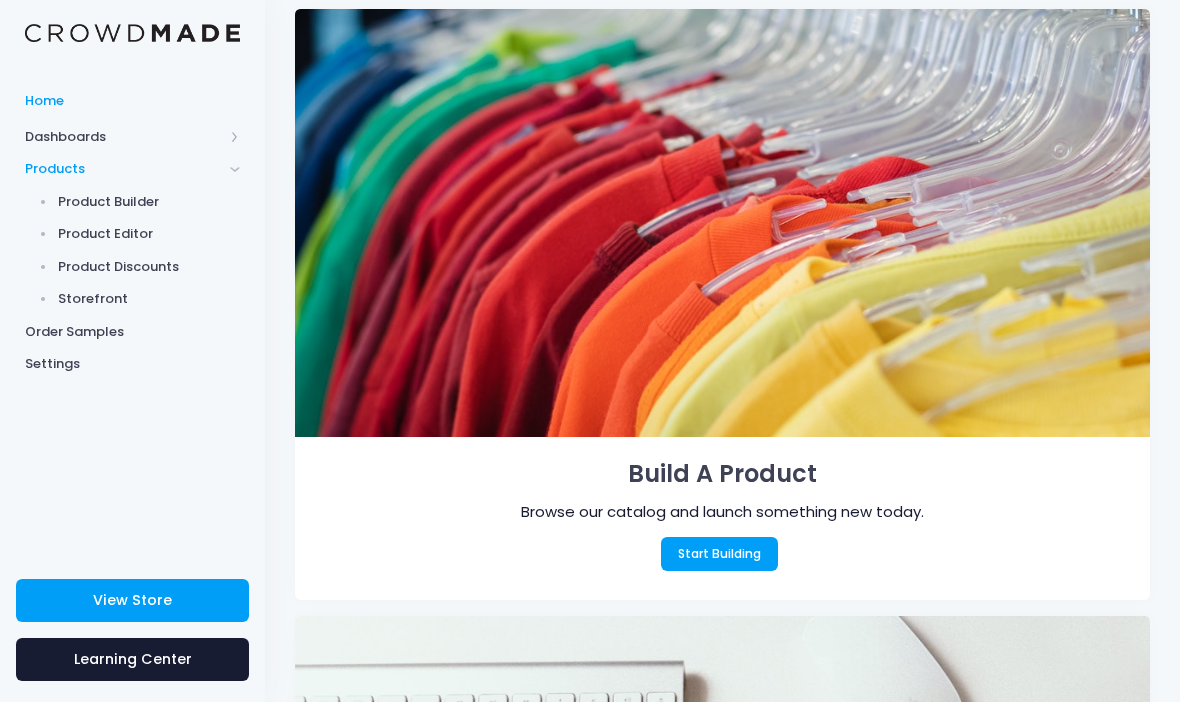 click on "Product Builder" at bounding box center [149, 202] 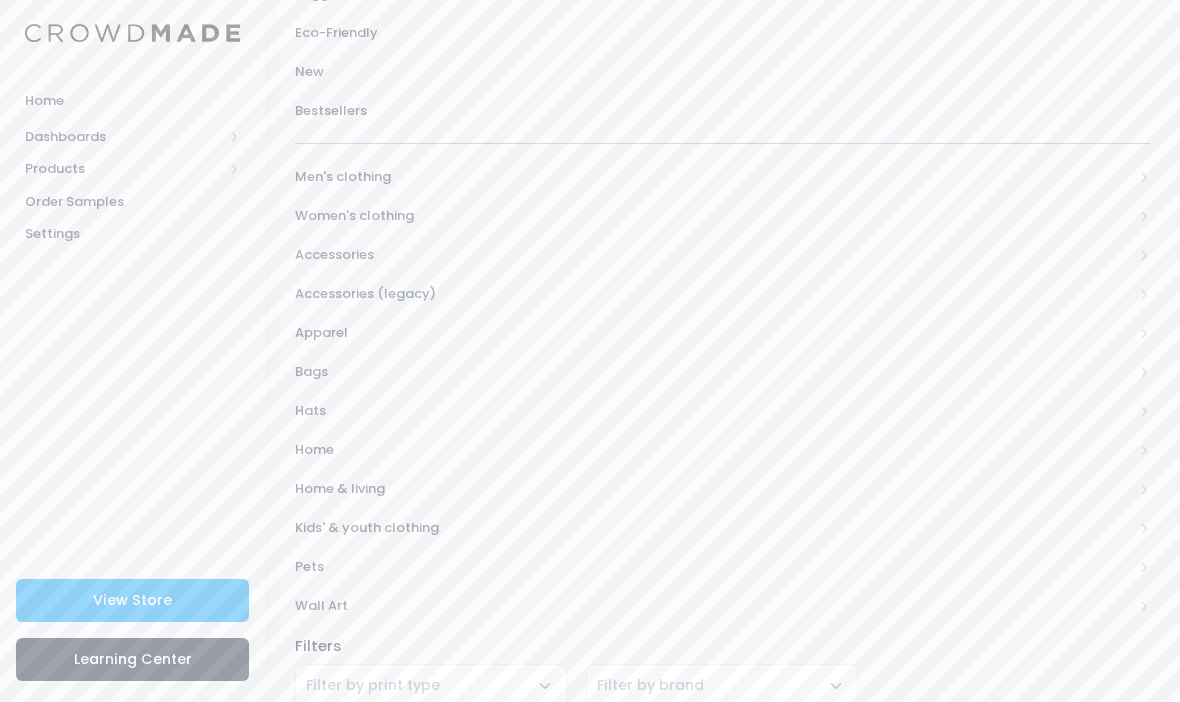 scroll, scrollTop: 250, scrollLeft: 0, axis: vertical 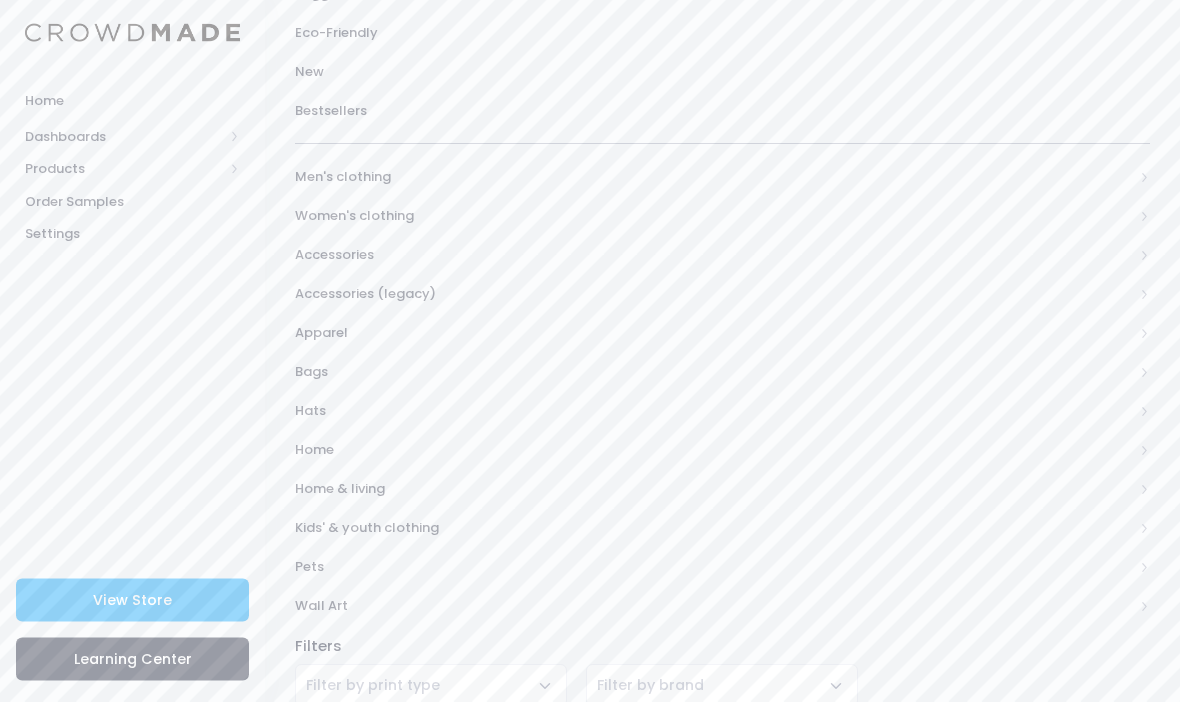 click on "Accessories (legacy)" at bounding box center [722, 177] 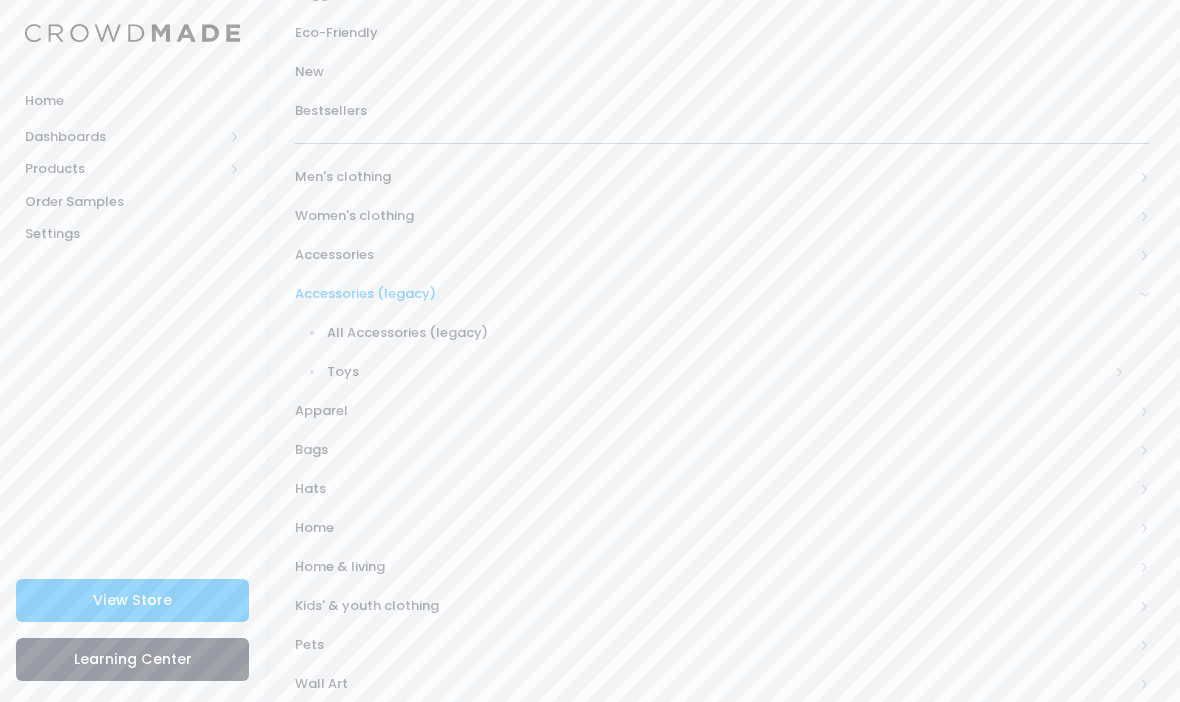 click on "Toys" at bounding box center (718, 372) 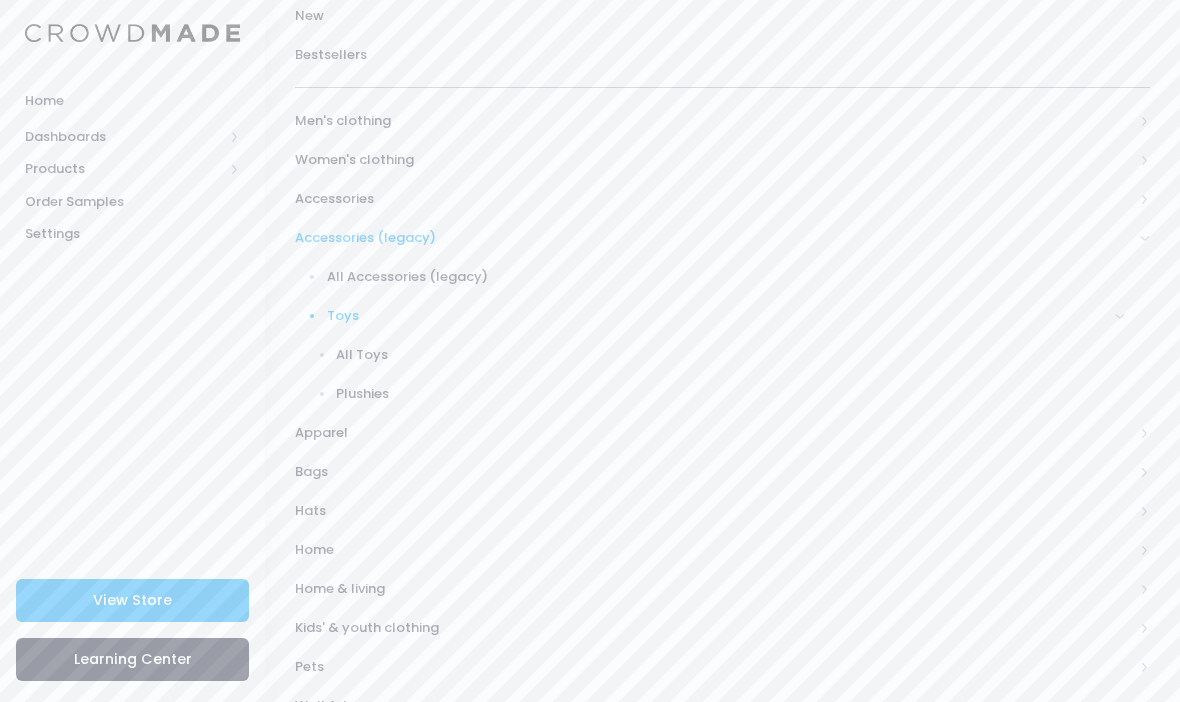 scroll, scrollTop: 308, scrollLeft: 0, axis: vertical 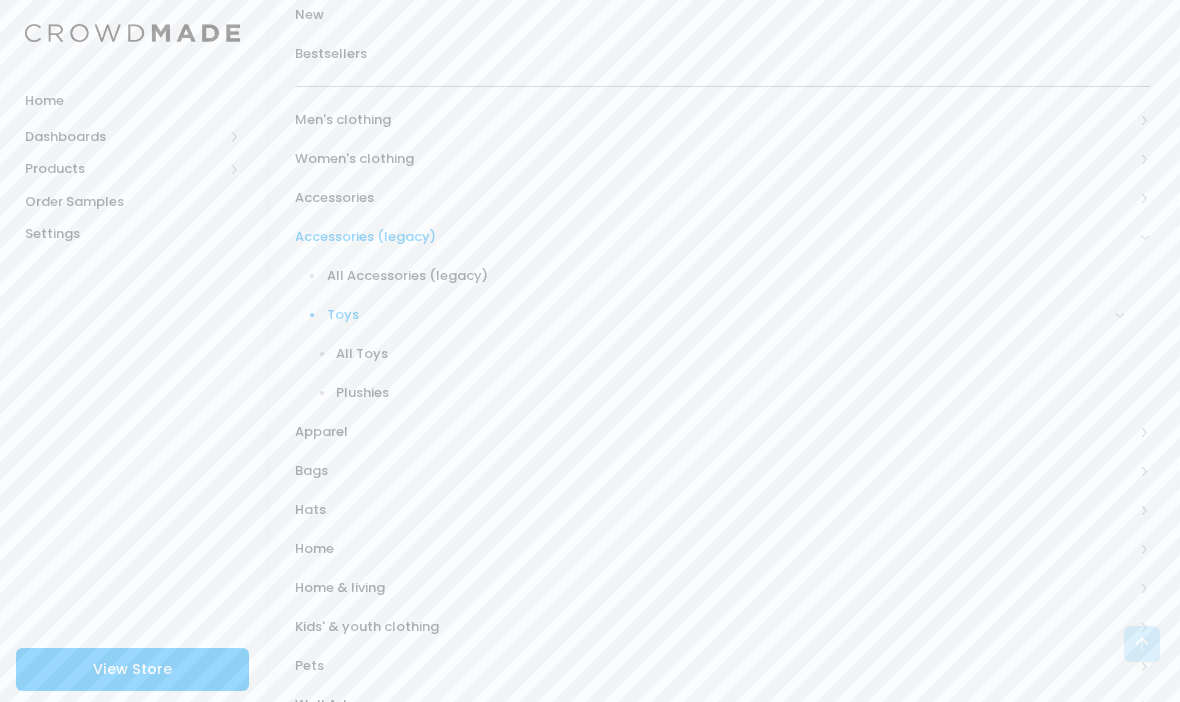 click on "All Toys" at bounding box center [730, 354] 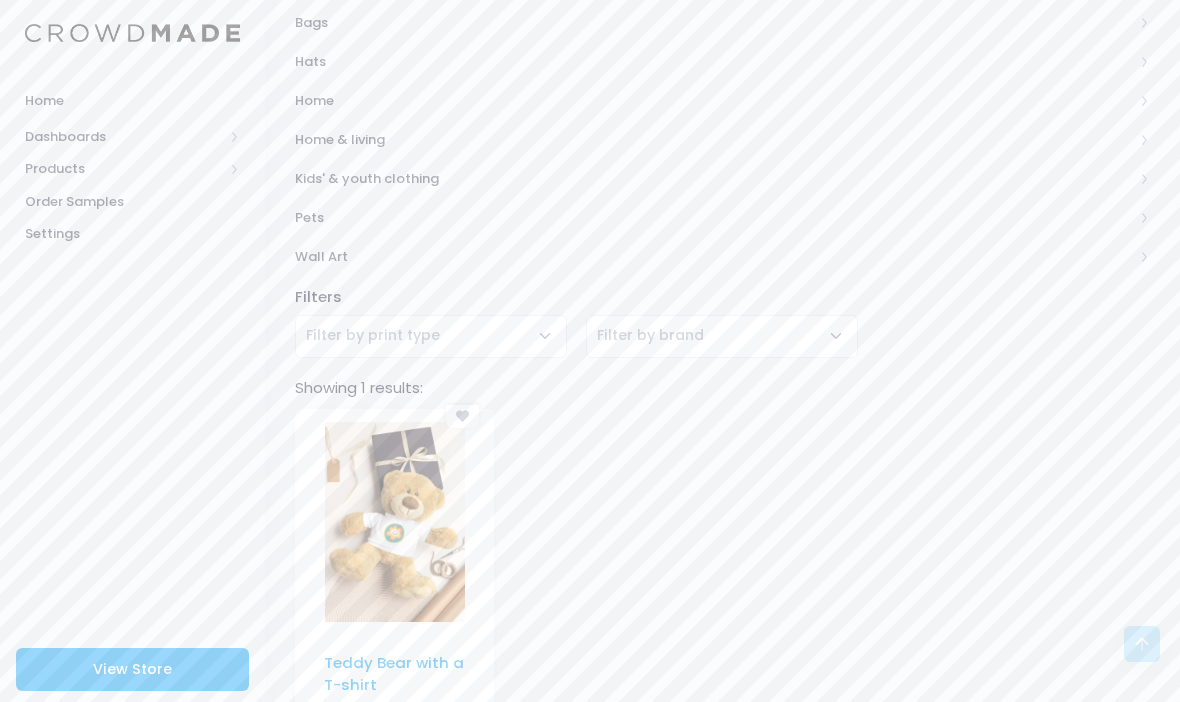 scroll, scrollTop: 794, scrollLeft: 0, axis: vertical 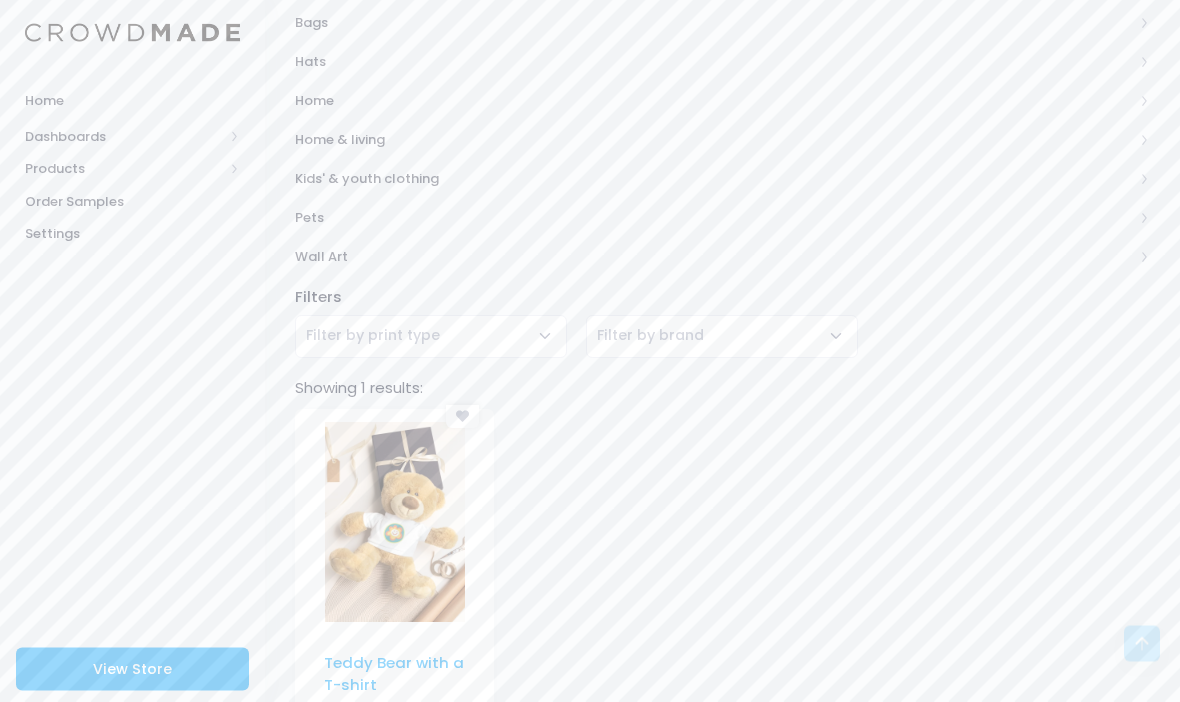 click at bounding box center (395, 523) 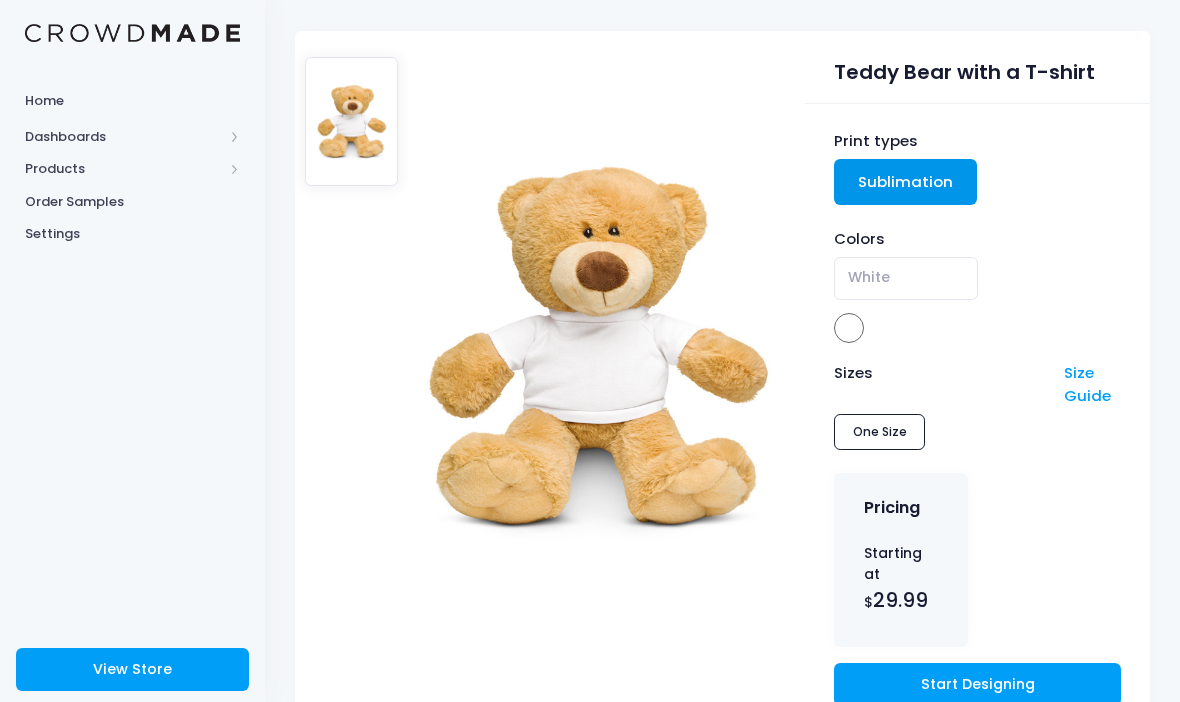 scroll, scrollTop: 164, scrollLeft: 0, axis: vertical 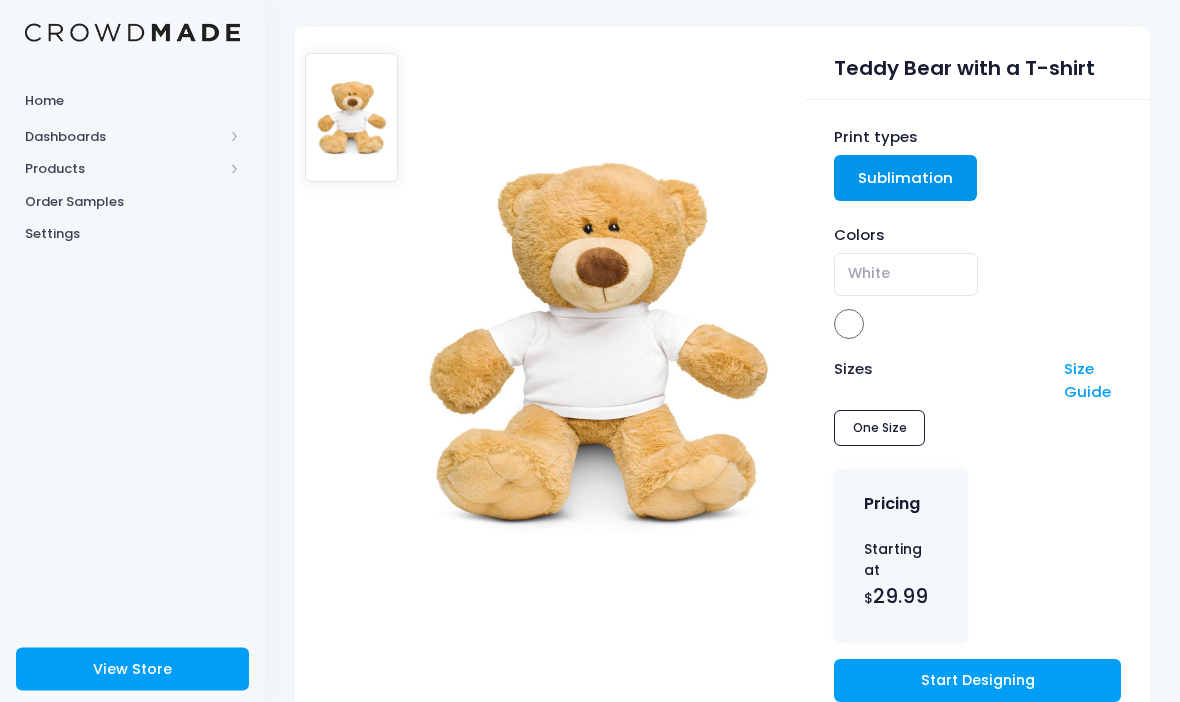 click on "Sizes
Size Guide
One Size" at bounding box center [977, 406] 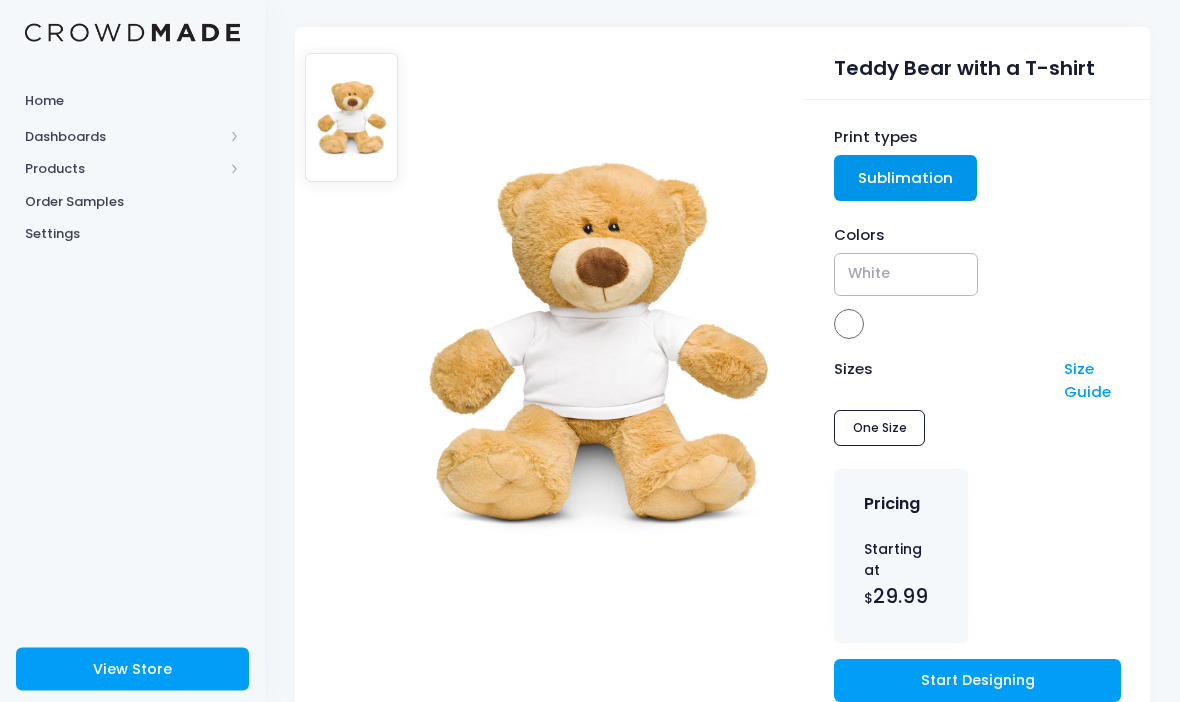 click on "White" at bounding box center [905, 275] 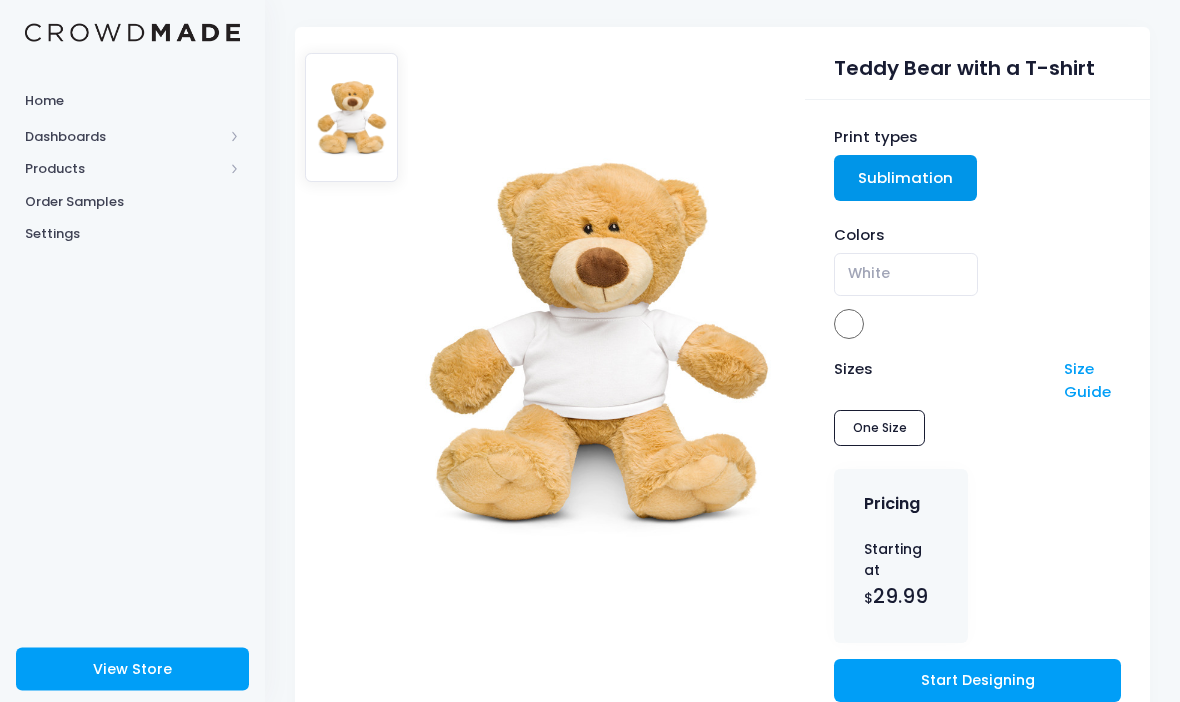 scroll, scrollTop: 165, scrollLeft: 0, axis: vertical 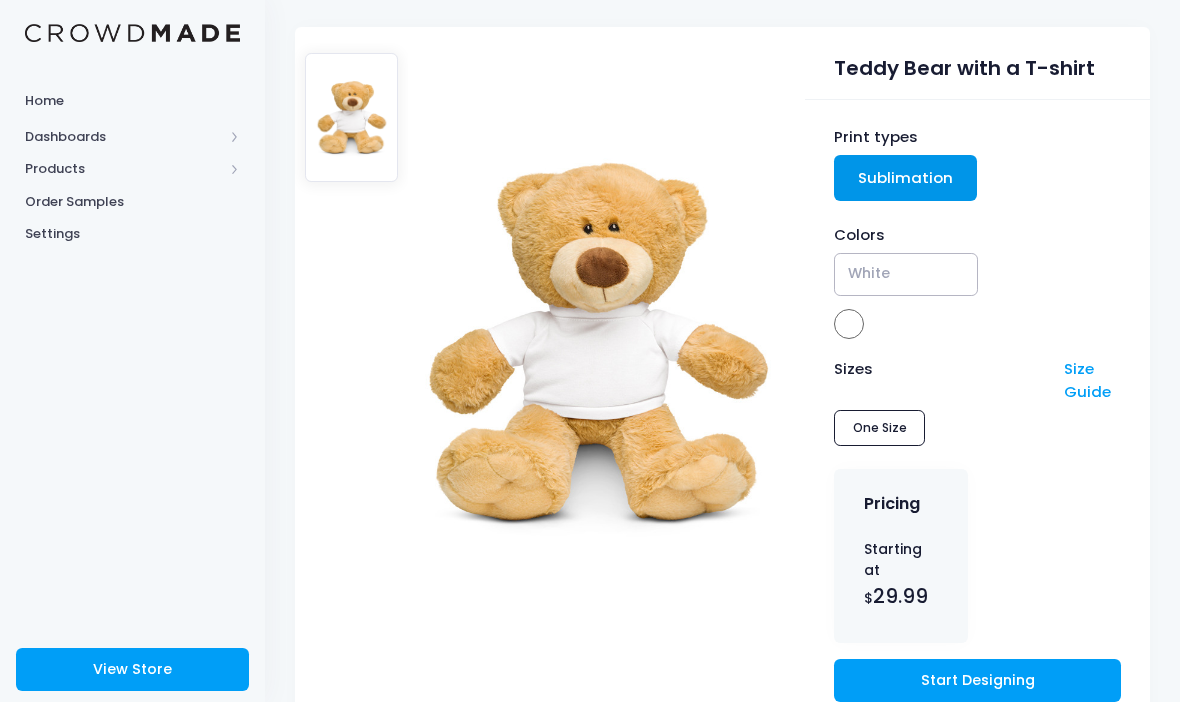 click on "White" at bounding box center (869, 273) 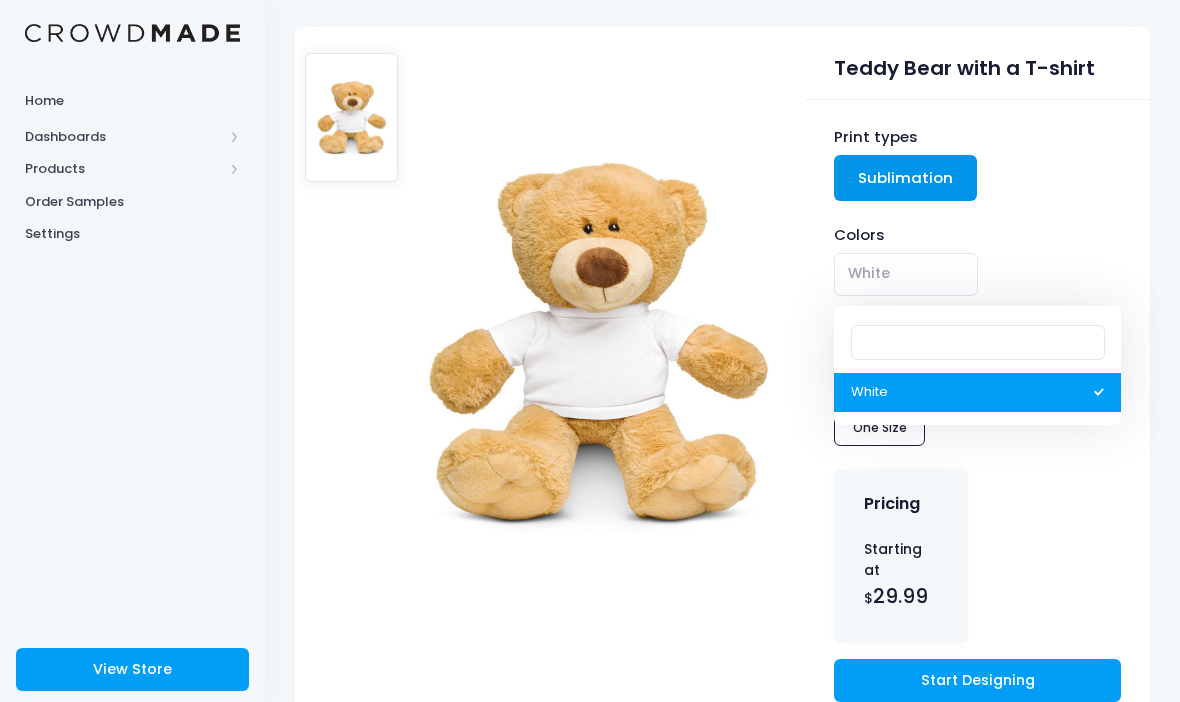 click at bounding box center (978, 342) 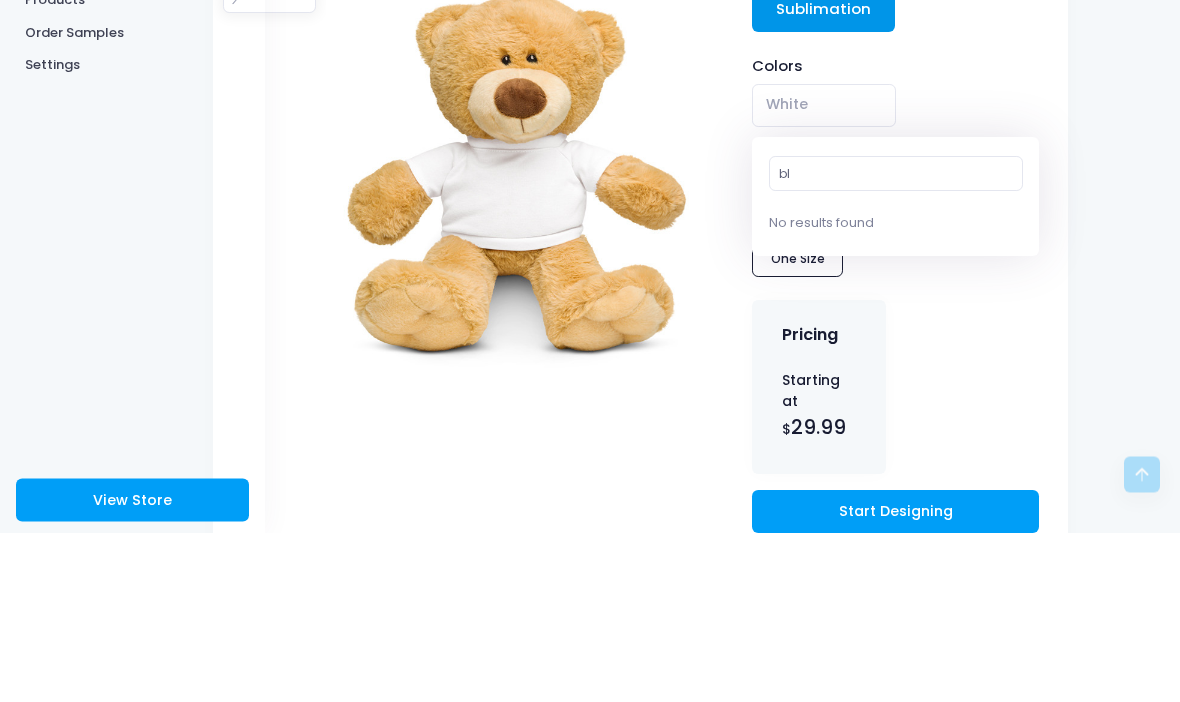 type on "b" 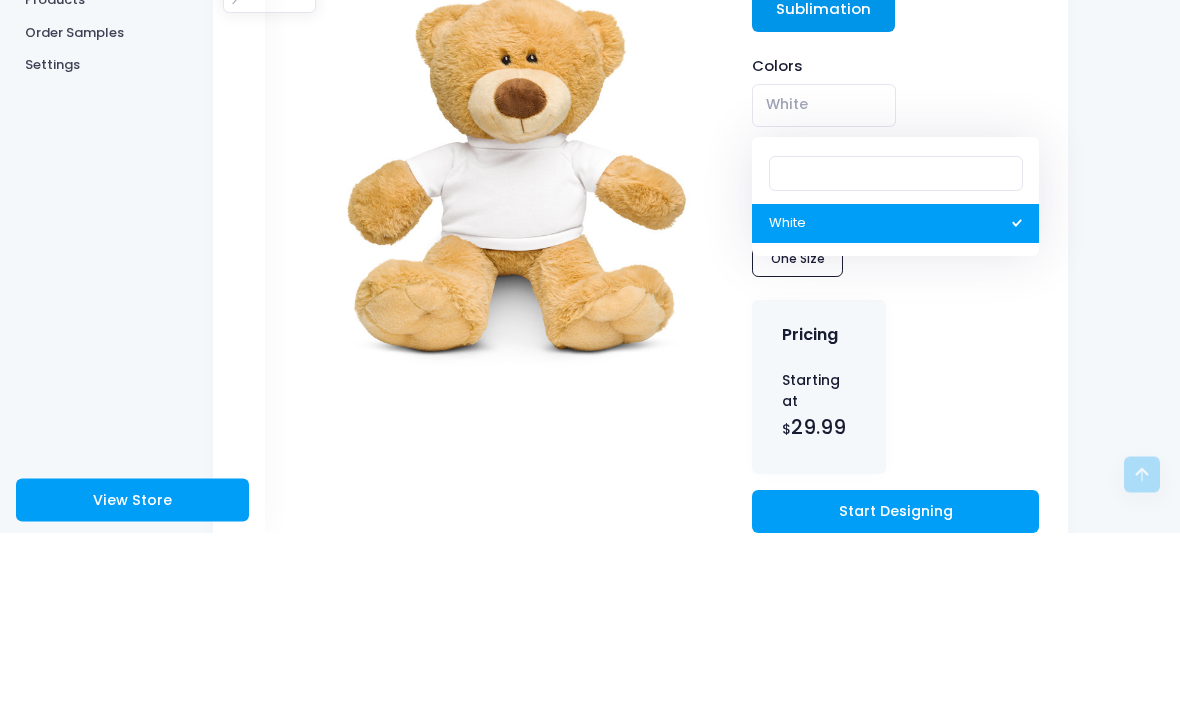 click on "Catalog
Accessories (legacy)
Toys
Plushies
Teddy Bear with a T-shirt
Builder Guide
Teddy Bear with a T-shirt
Print types
Sublimation
Colors
White
White
Sizes
Size Guide
One Size
Pricing 29.99" at bounding box center (640, 614) 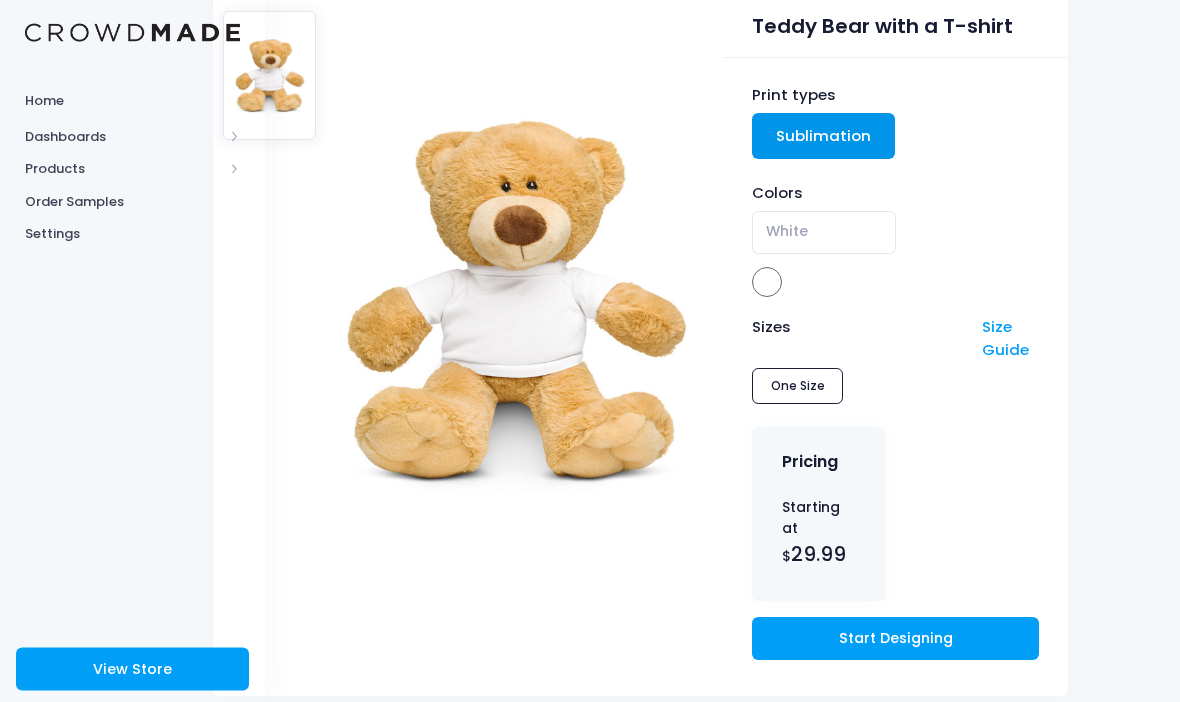 scroll, scrollTop: 206, scrollLeft: 82, axis: both 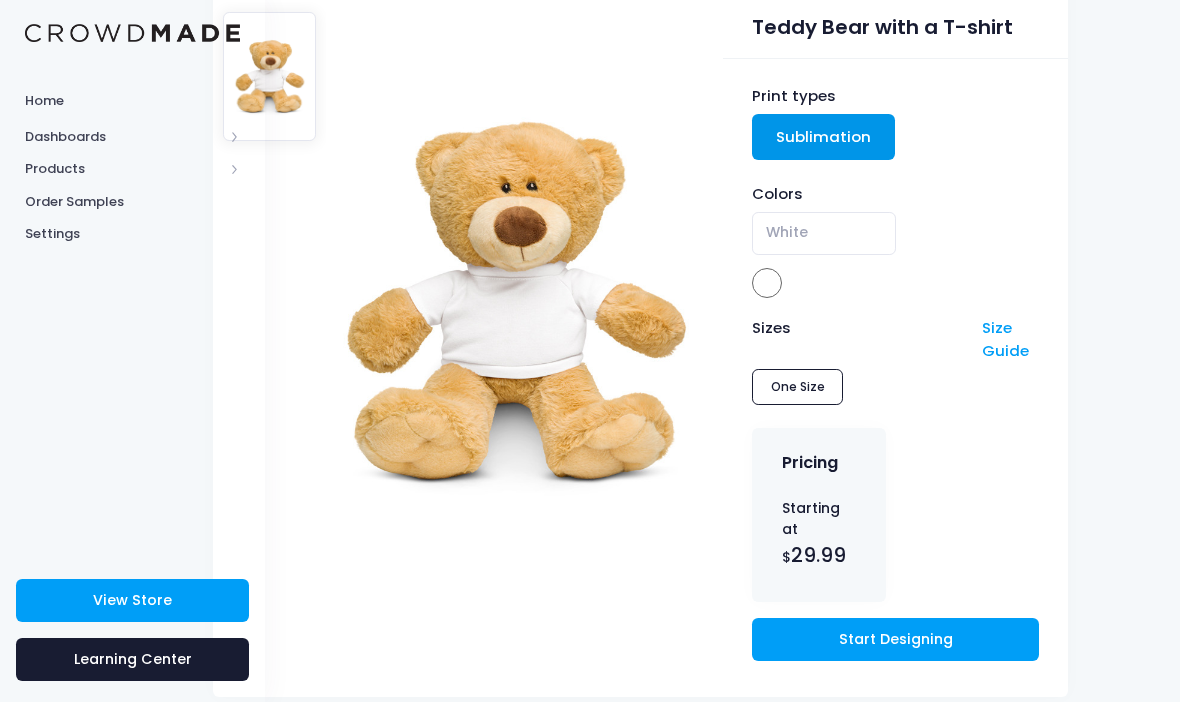 click on "Sublimation" at bounding box center (823, 137) 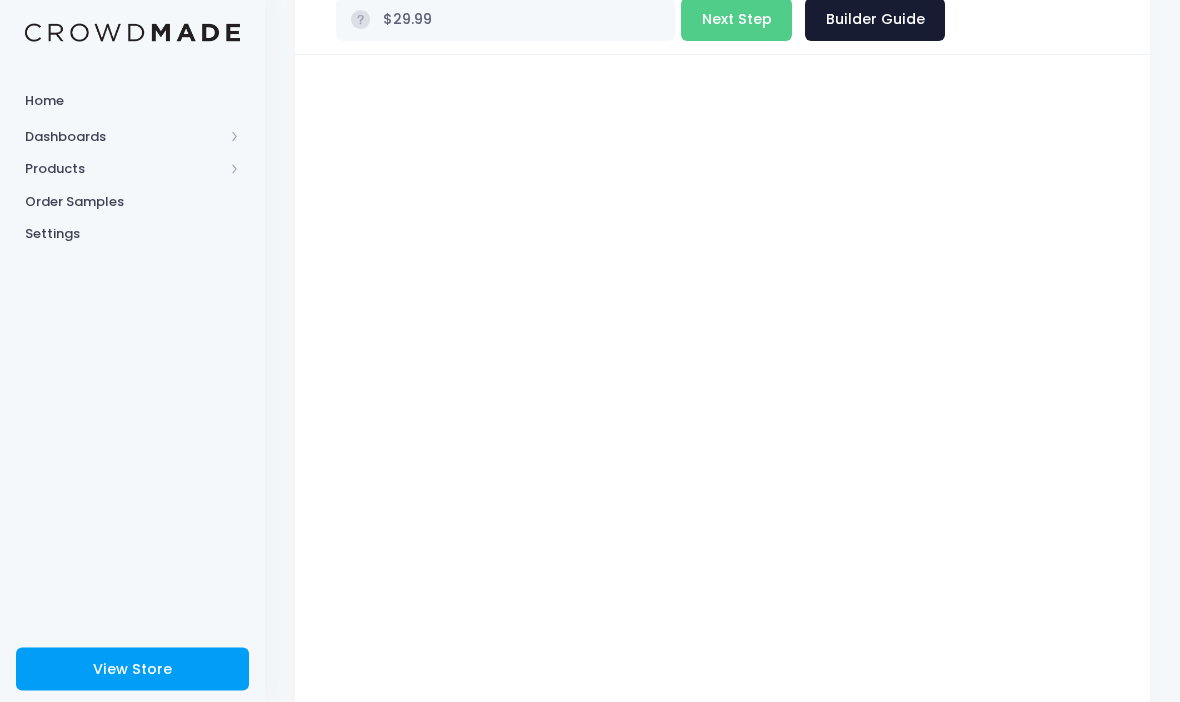 scroll, scrollTop: 164, scrollLeft: 0, axis: vertical 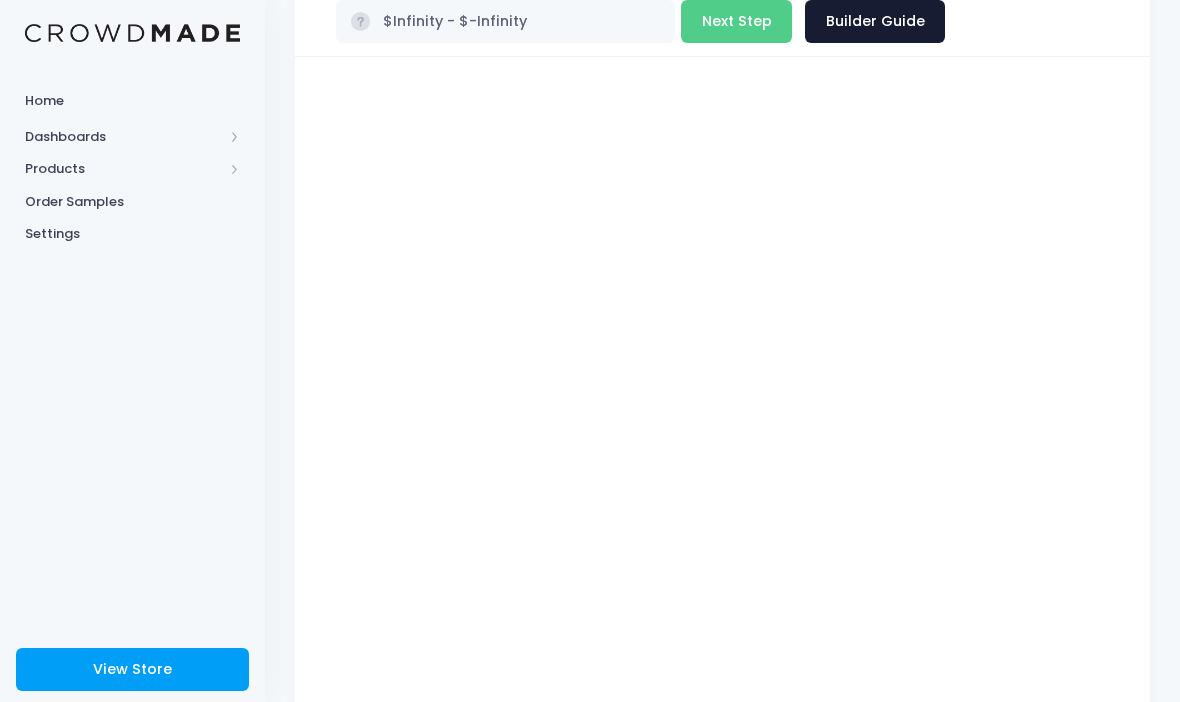 click on "Next Step" at bounding box center [736, 21] 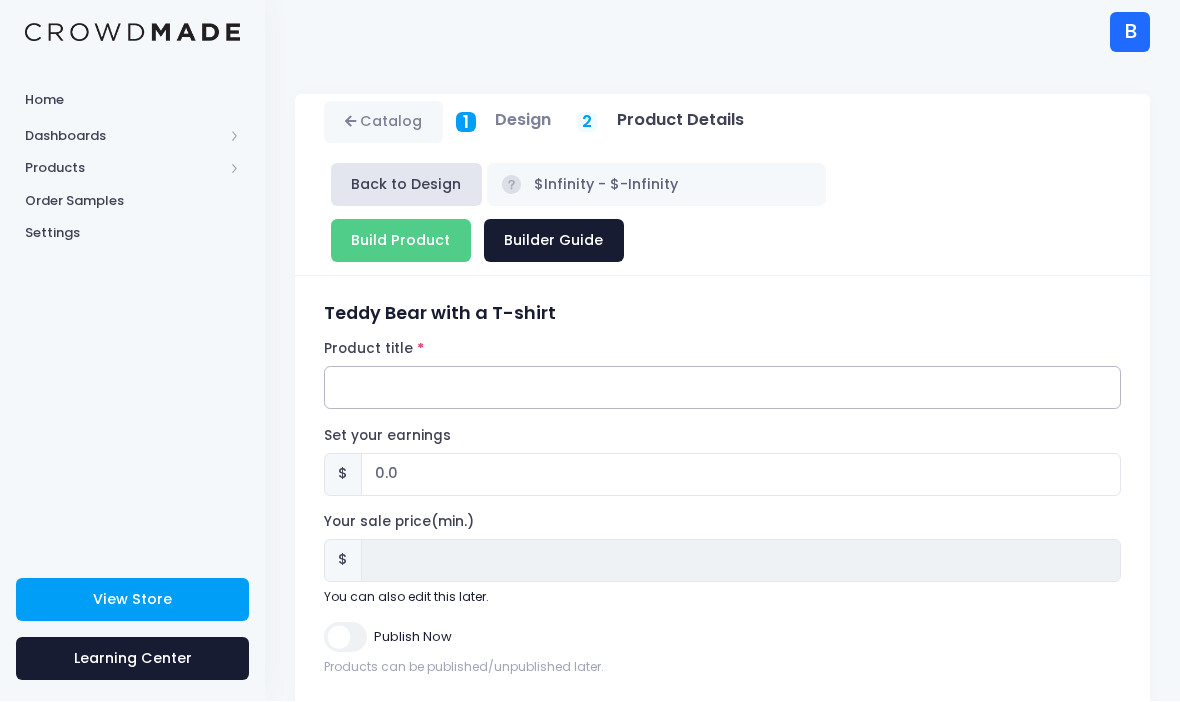 click on "Product title" at bounding box center [722, 388] 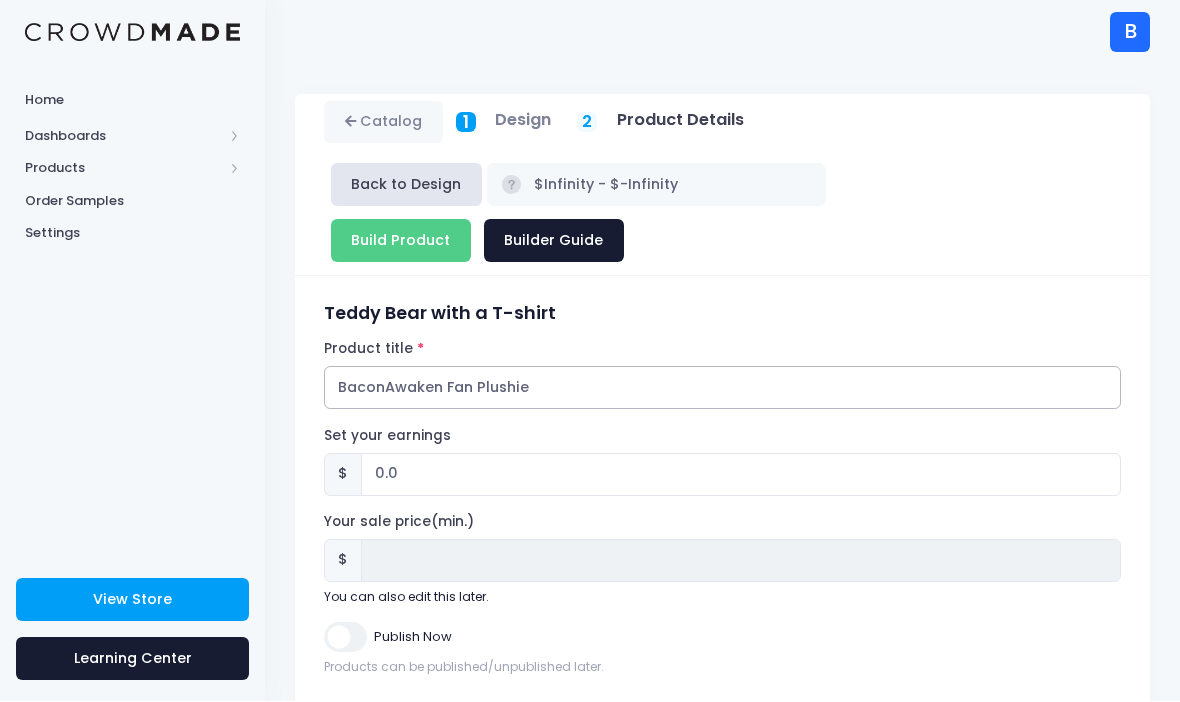type on "BaconAwaken Fan Plushie" 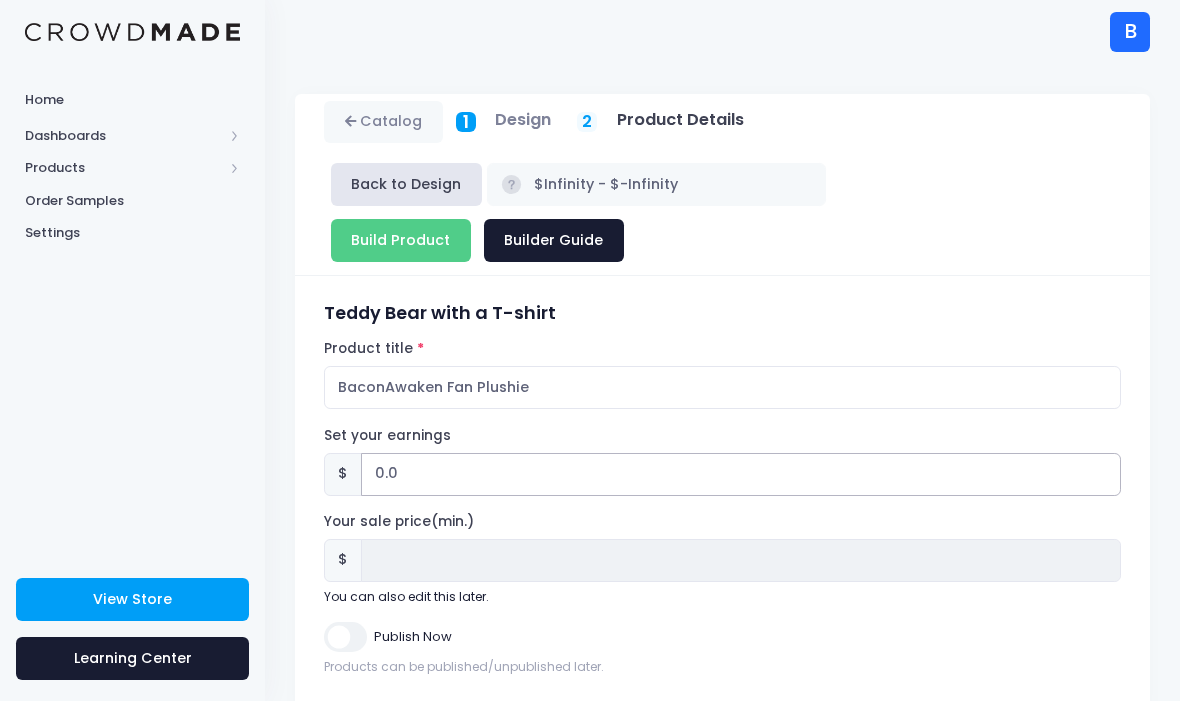 click on "0.0" at bounding box center (741, 475) 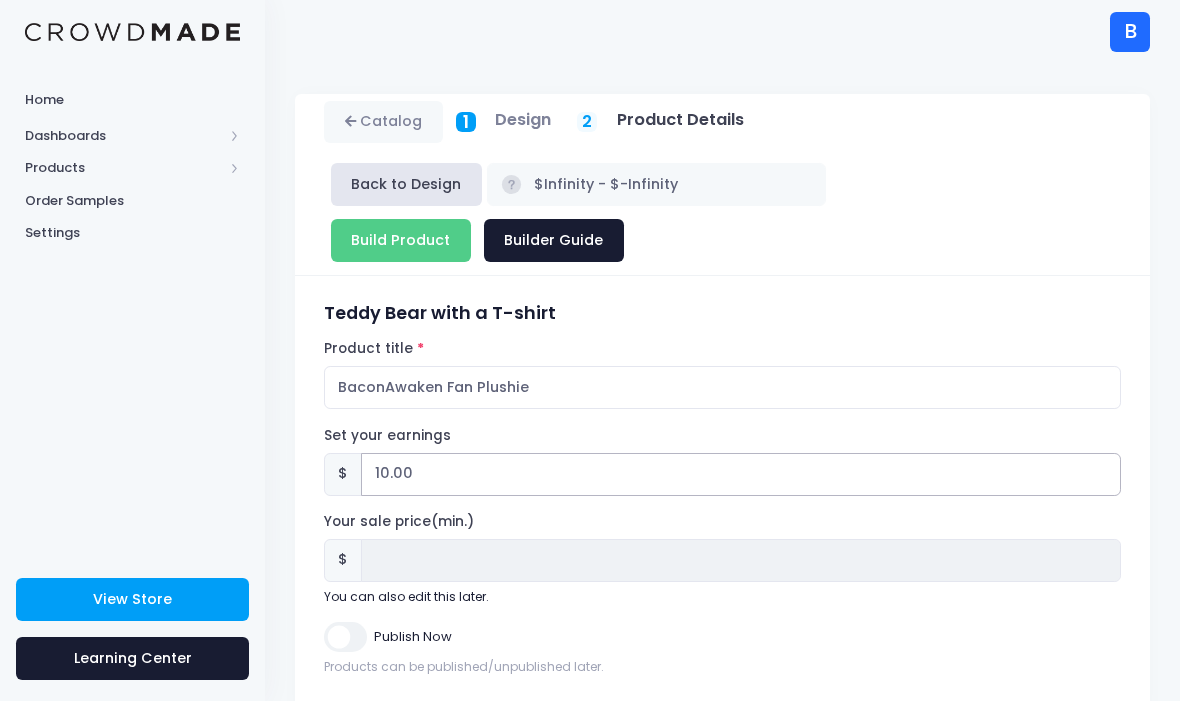 click on "10.00" at bounding box center [741, 475] 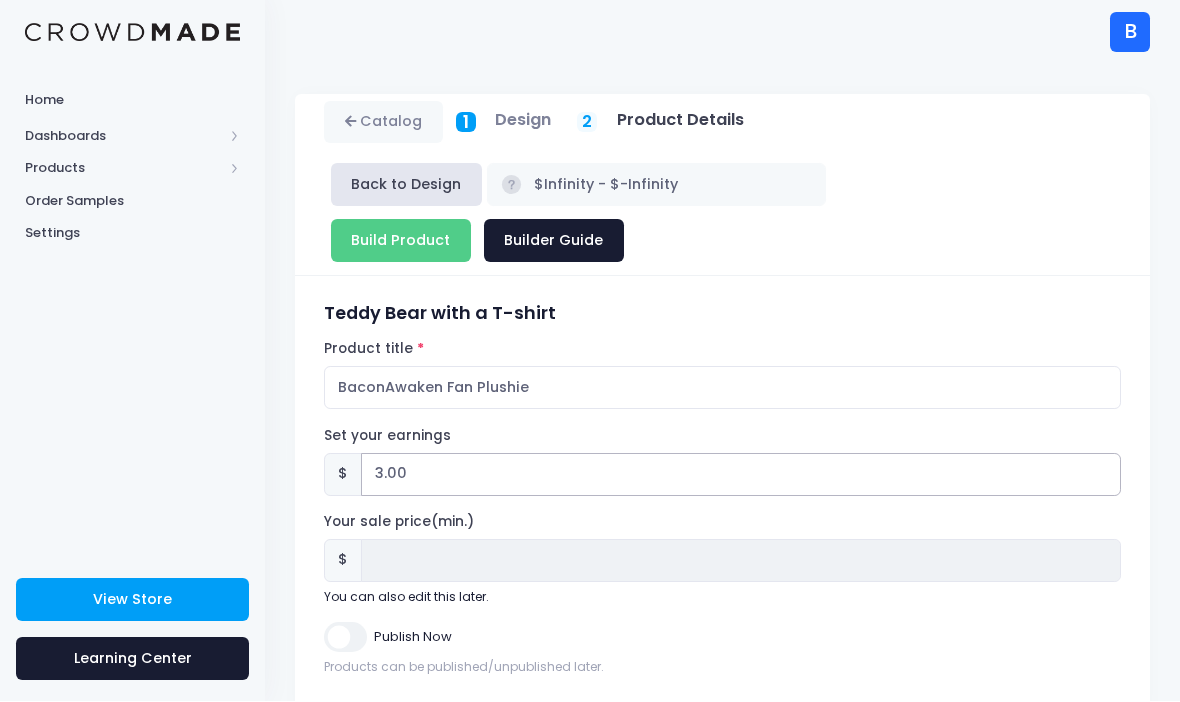 type on "3.00" 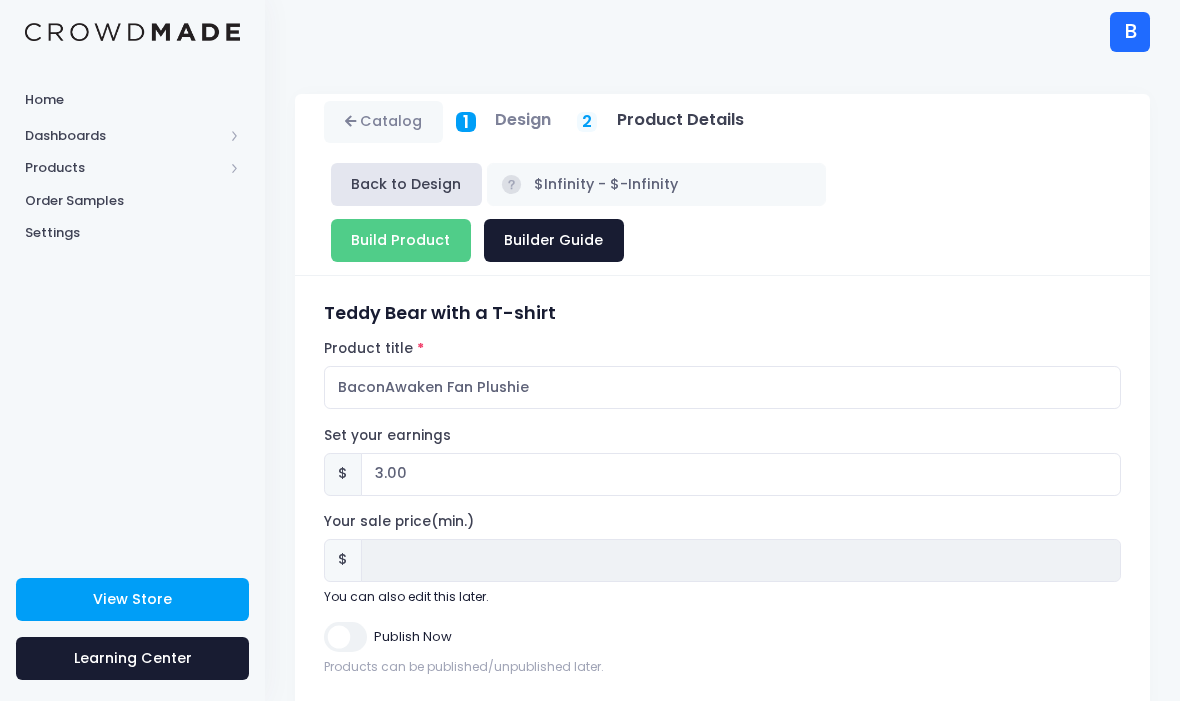 click on "Publish Now" at bounding box center (345, 637) 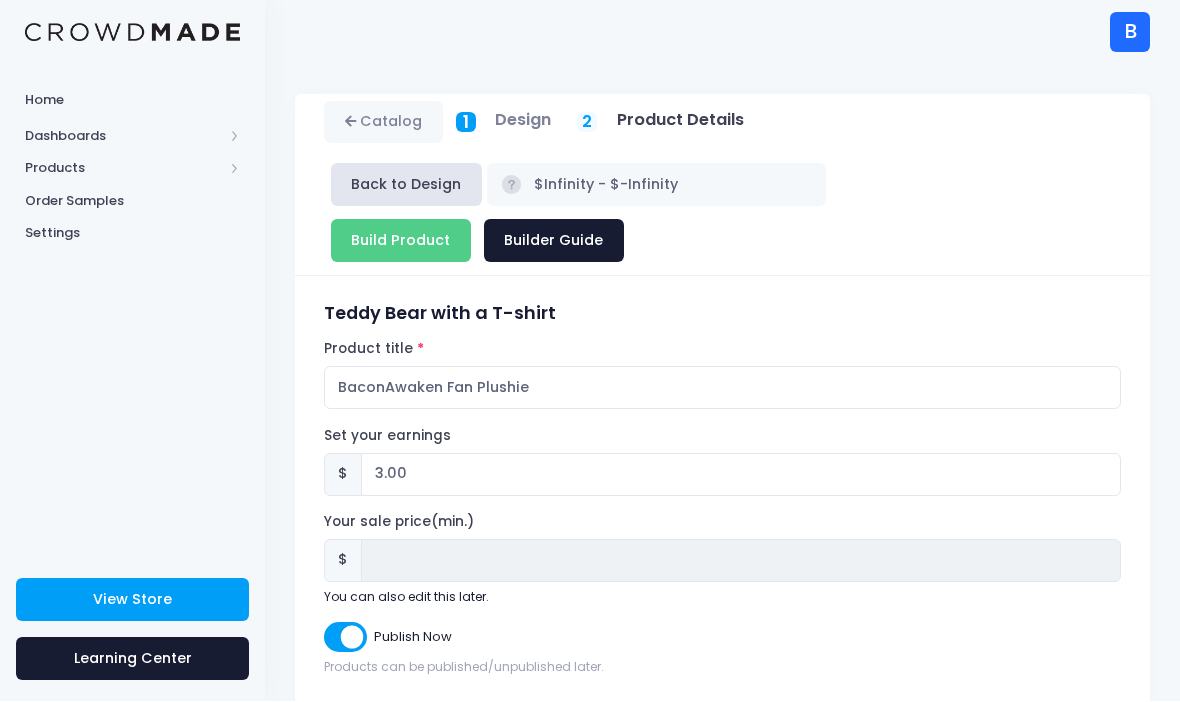 click on "Build Product" at bounding box center [401, 241] 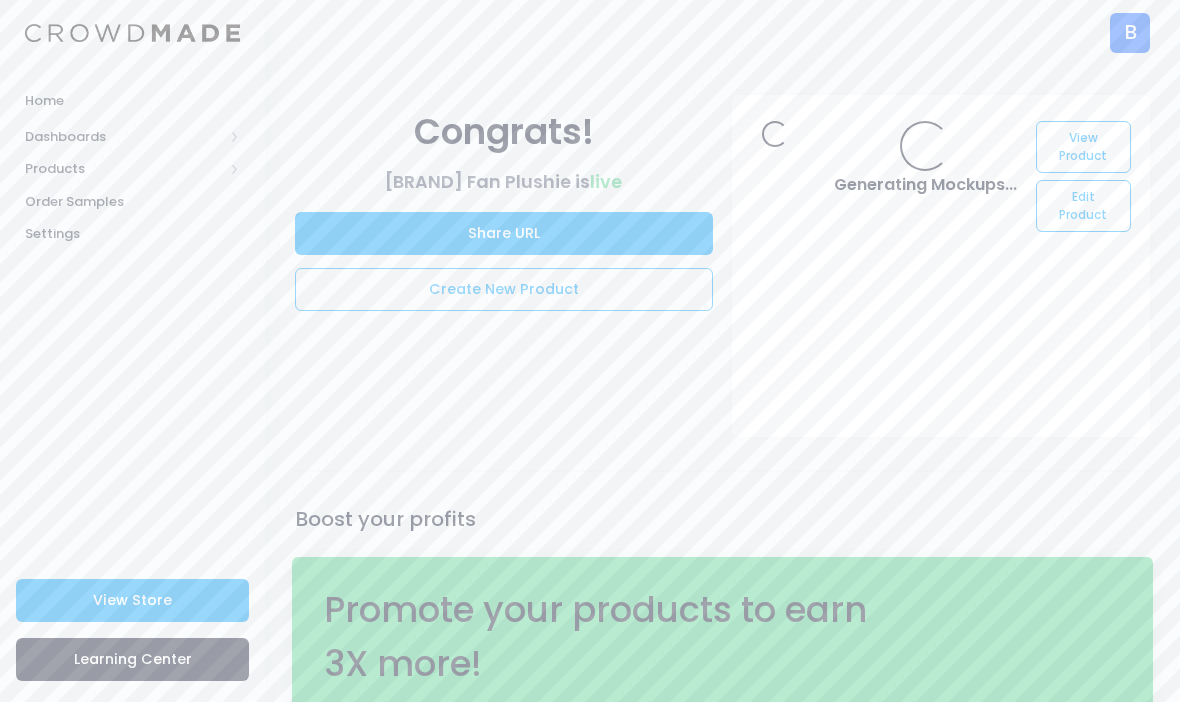 scroll, scrollTop: 0, scrollLeft: 0, axis: both 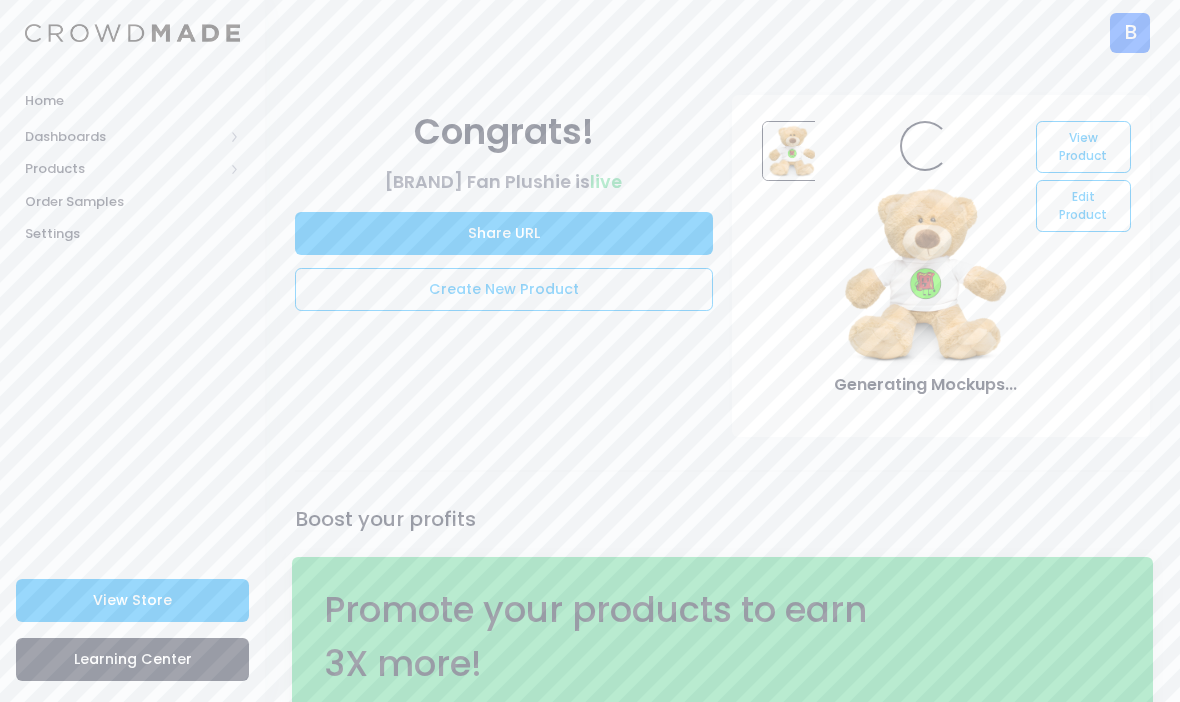 click on "Share URL" at bounding box center [504, 233] 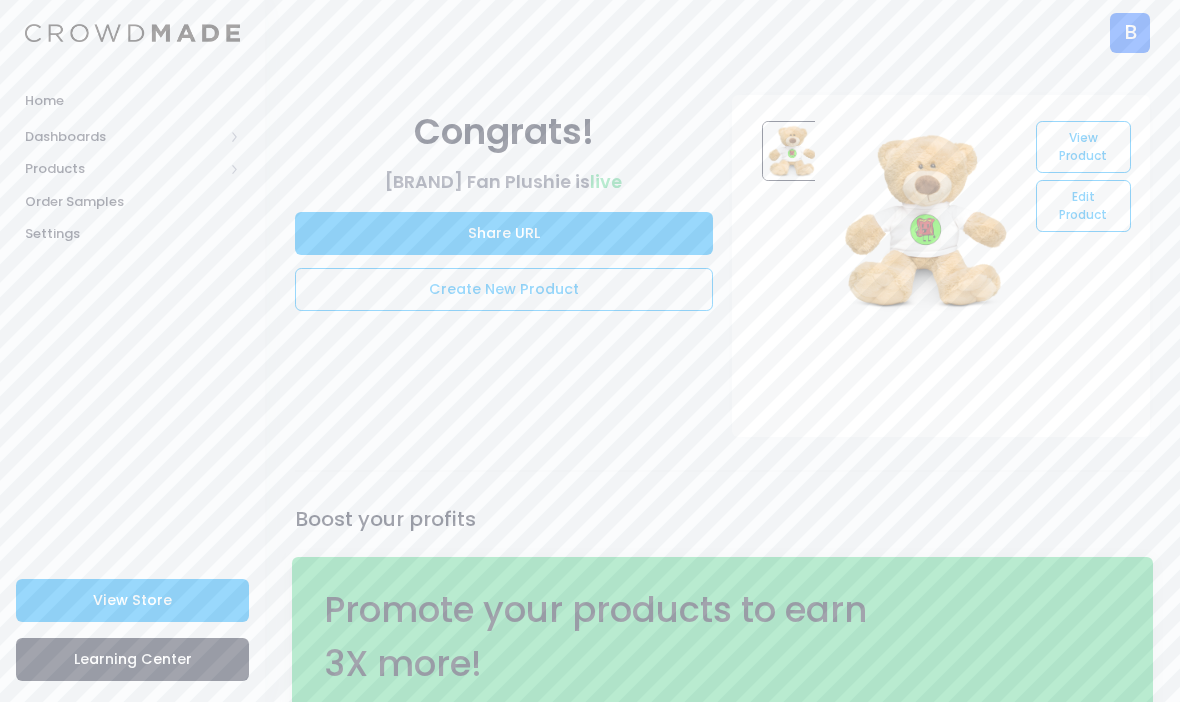 click on "View Store" at bounding box center (132, 600) 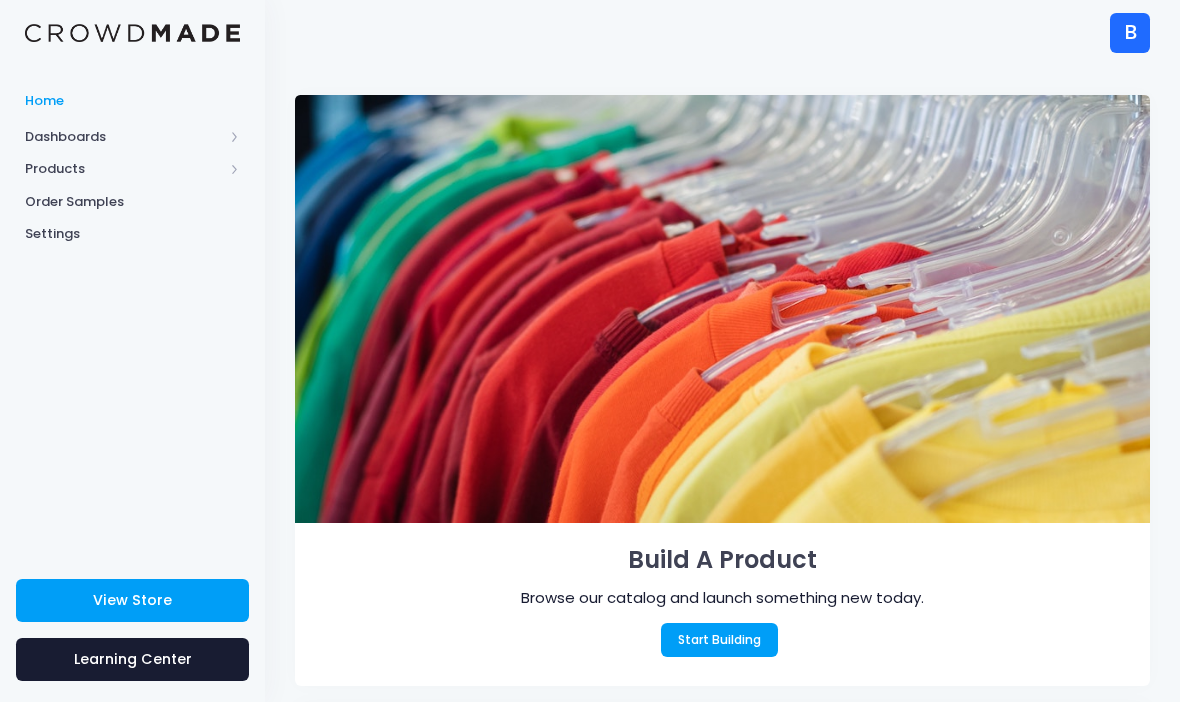 scroll, scrollTop: 0, scrollLeft: 0, axis: both 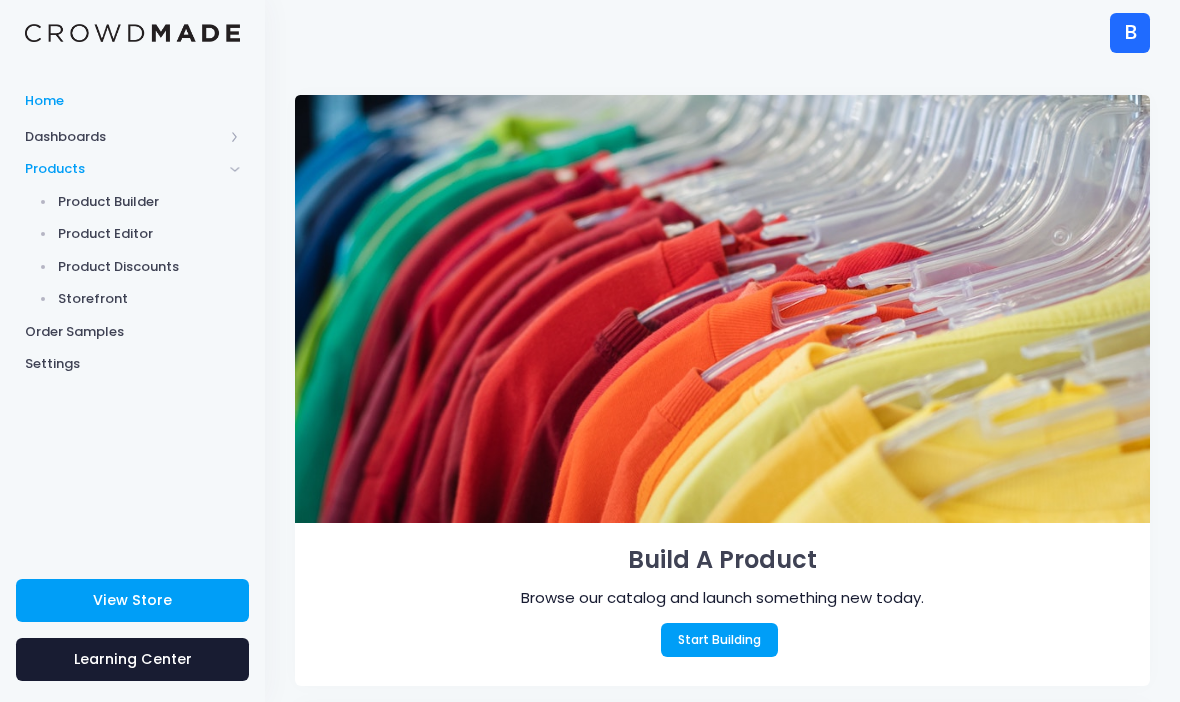 click on "Start Building" at bounding box center (720, 640) 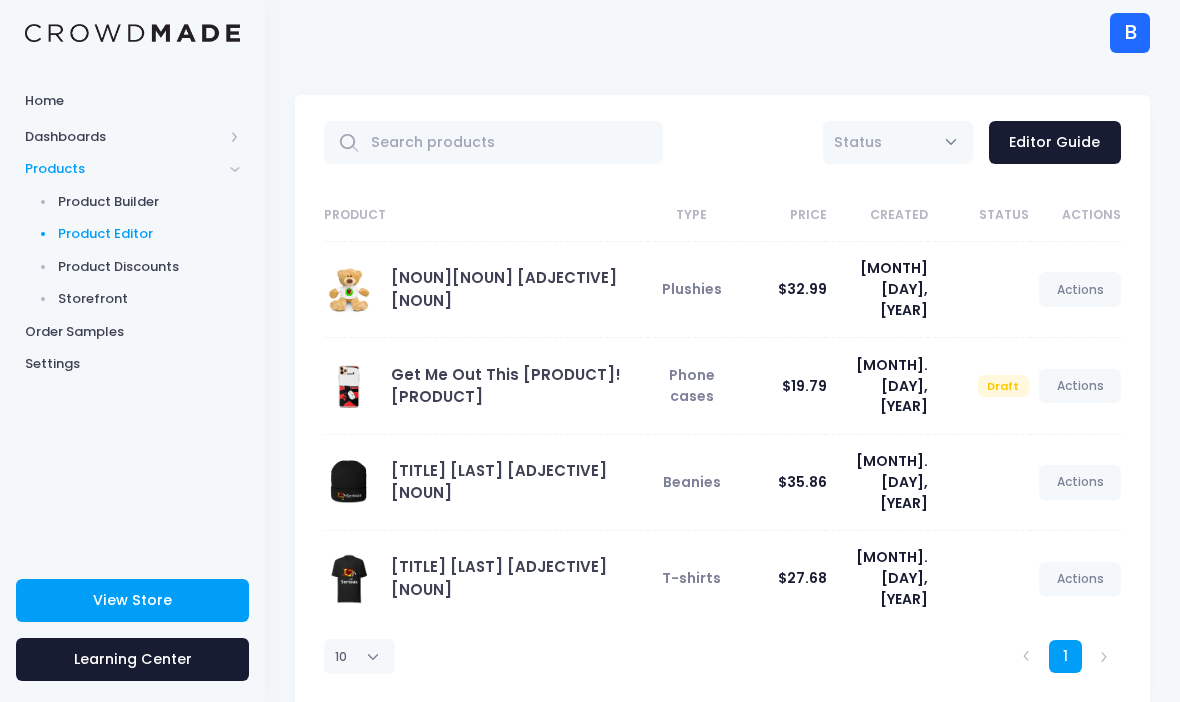 scroll, scrollTop: 0, scrollLeft: 0, axis: both 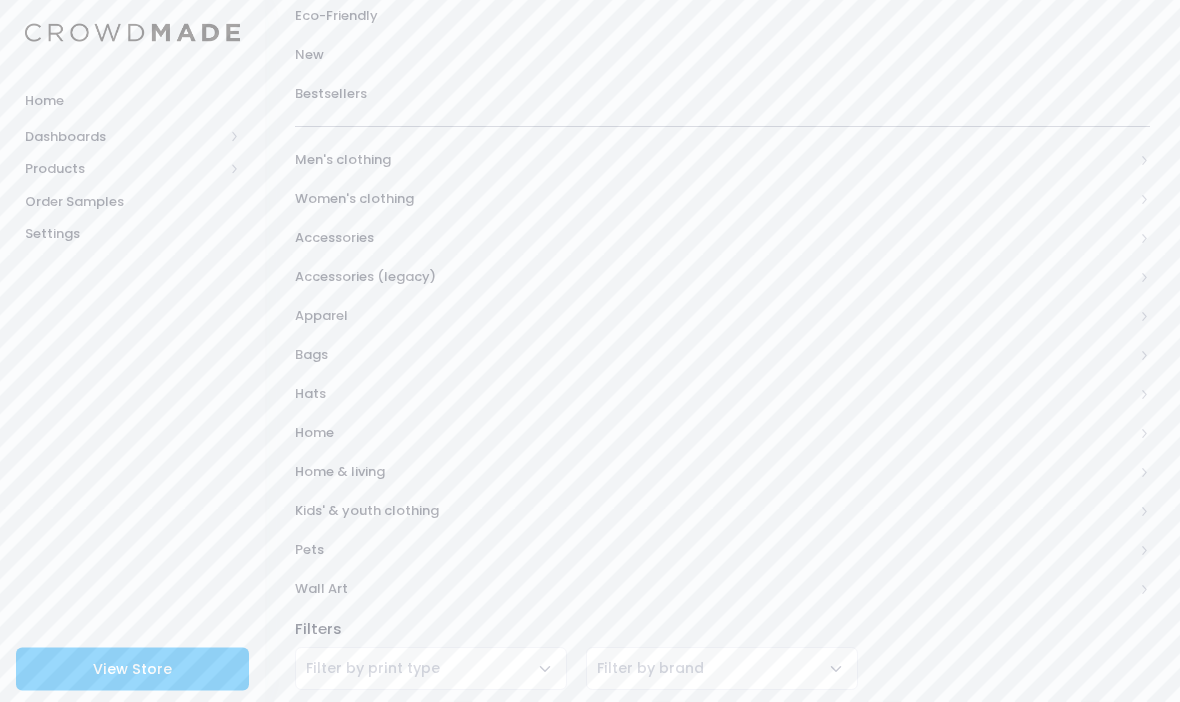 click on "Accessories" at bounding box center (714, 161) 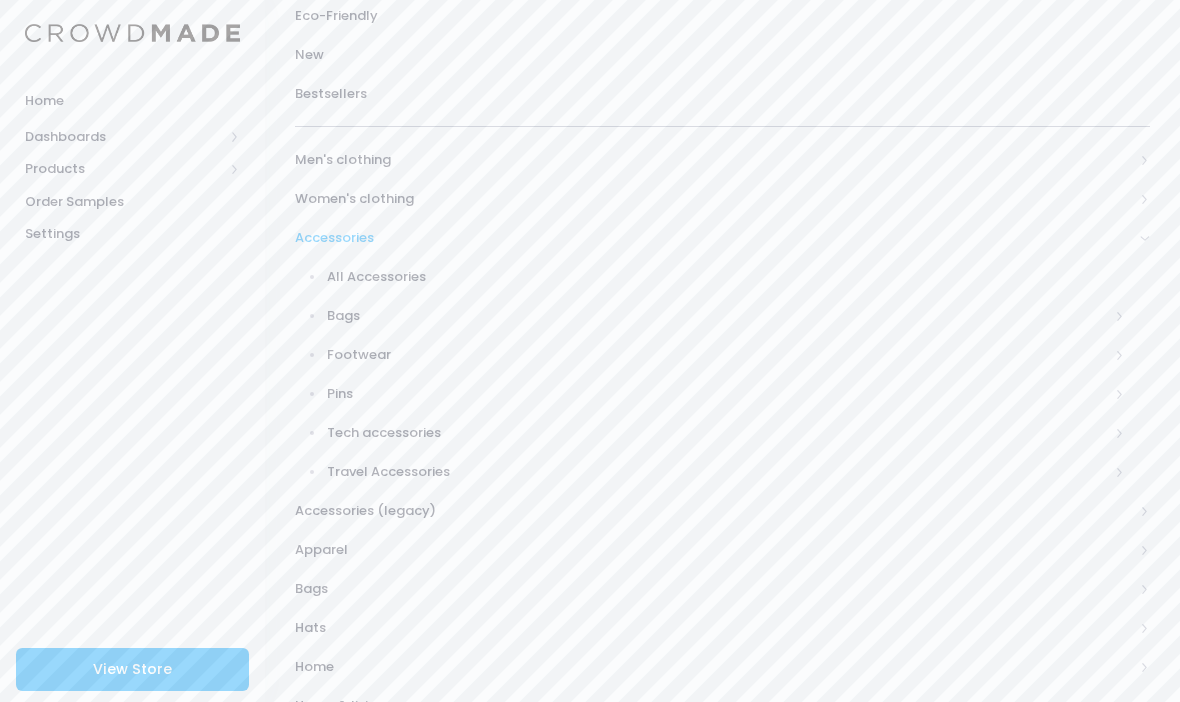 click on "Pins" at bounding box center (718, 316) 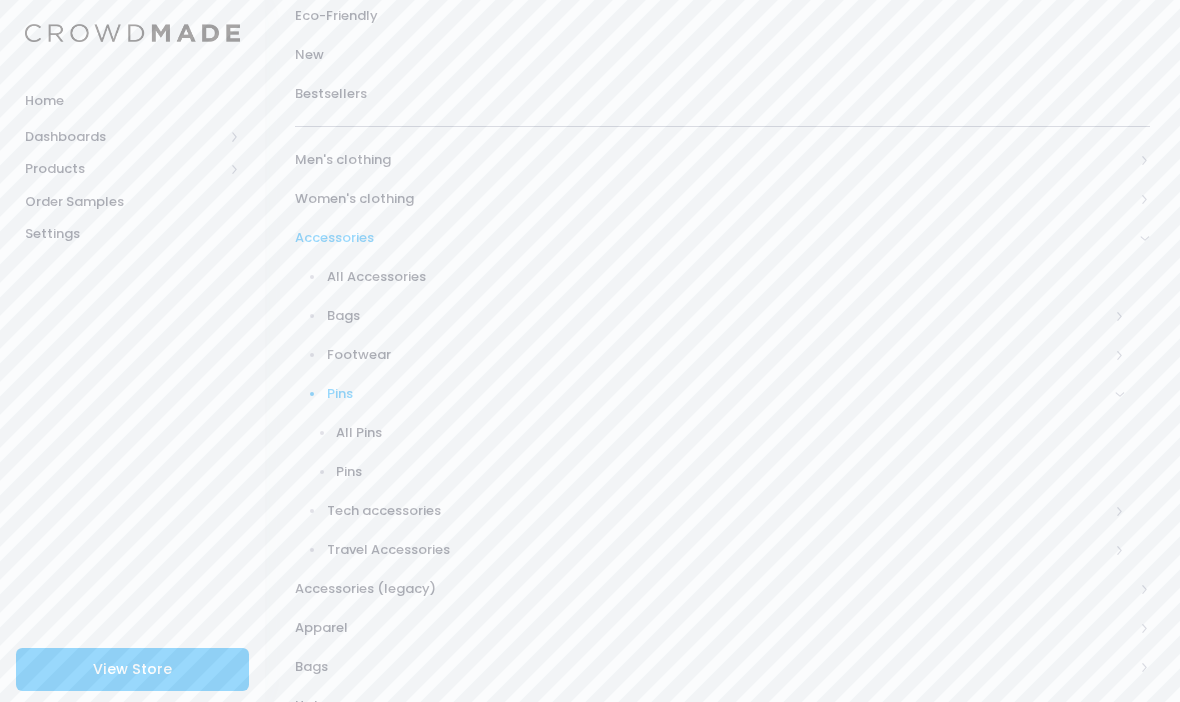 click on "All Pins" at bounding box center [730, 433] 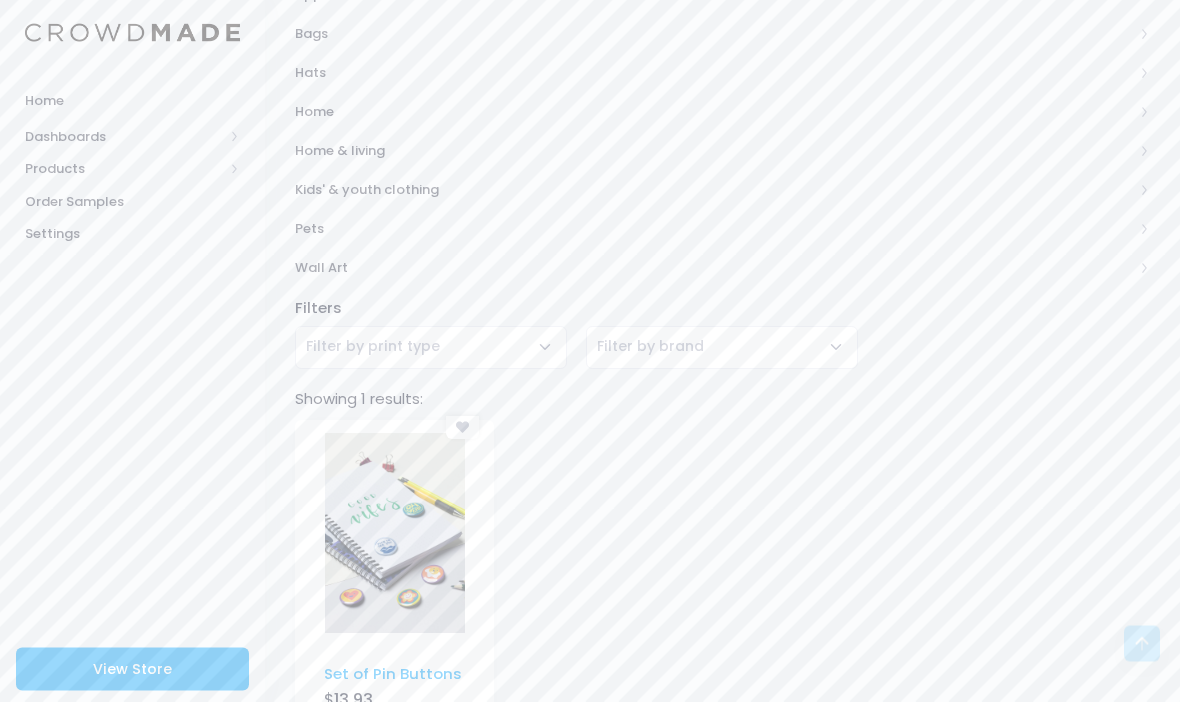 scroll, scrollTop: 941, scrollLeft: 0, axis: vertical 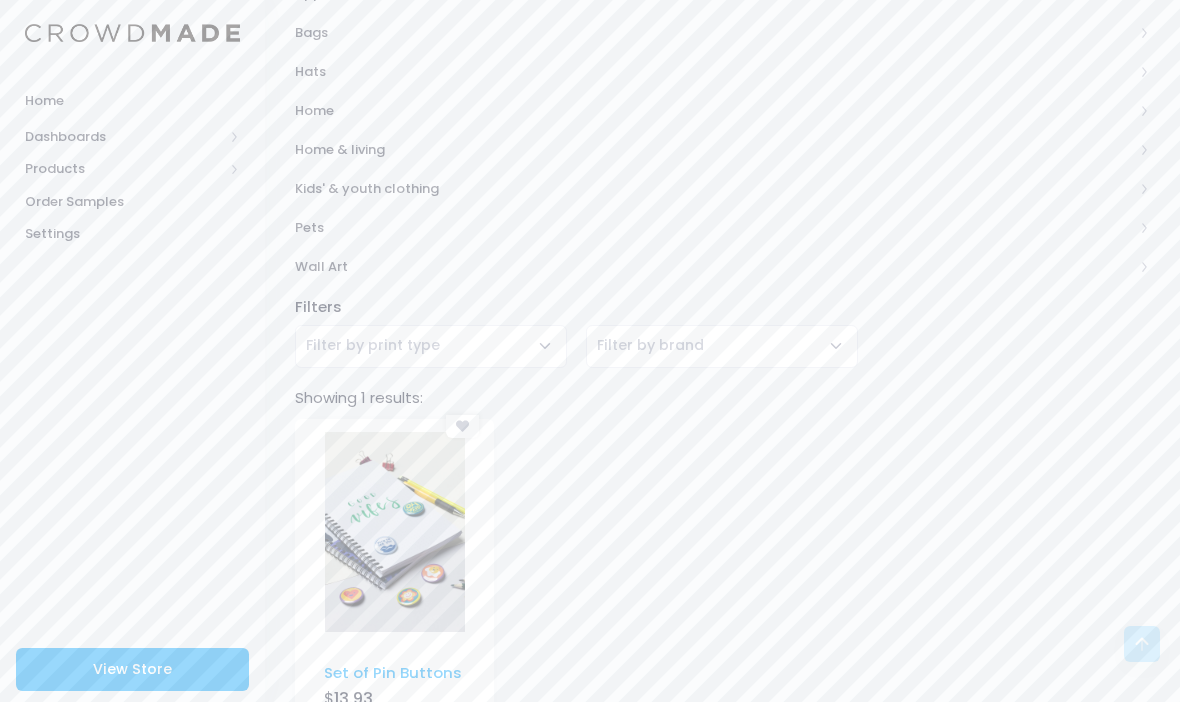 click at bounding box center [395, 532] 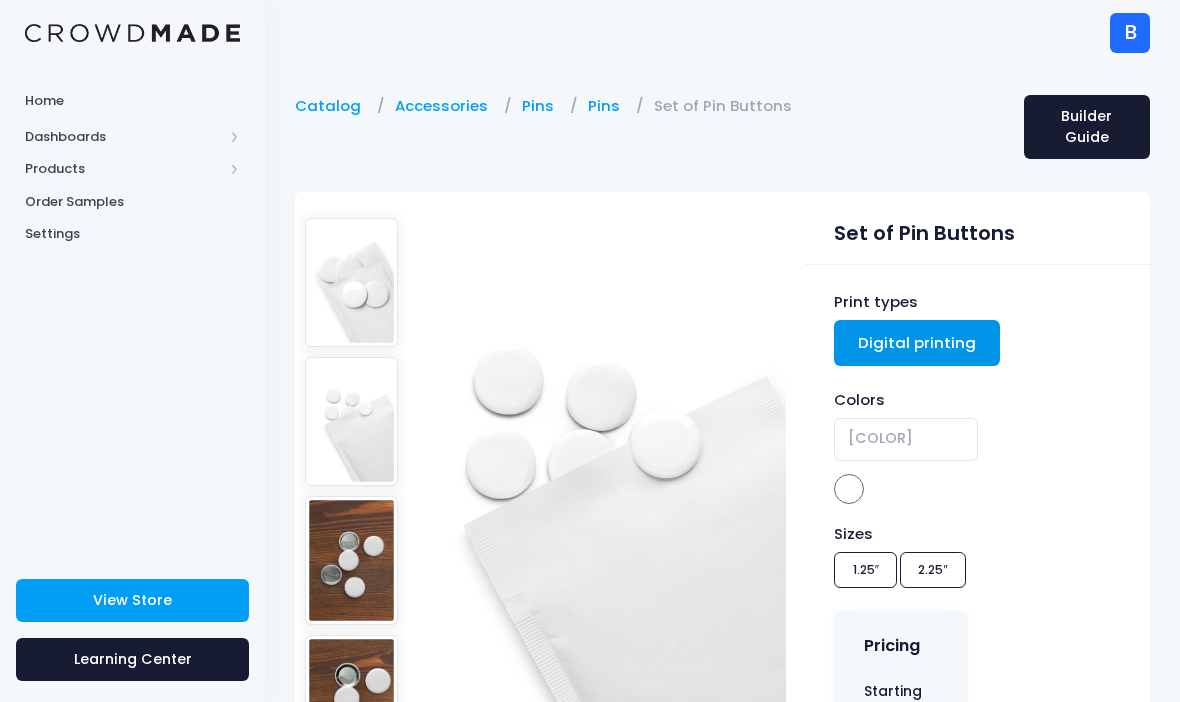 scroll, scrollTop: 0, scrollLeft: 0, axis: both 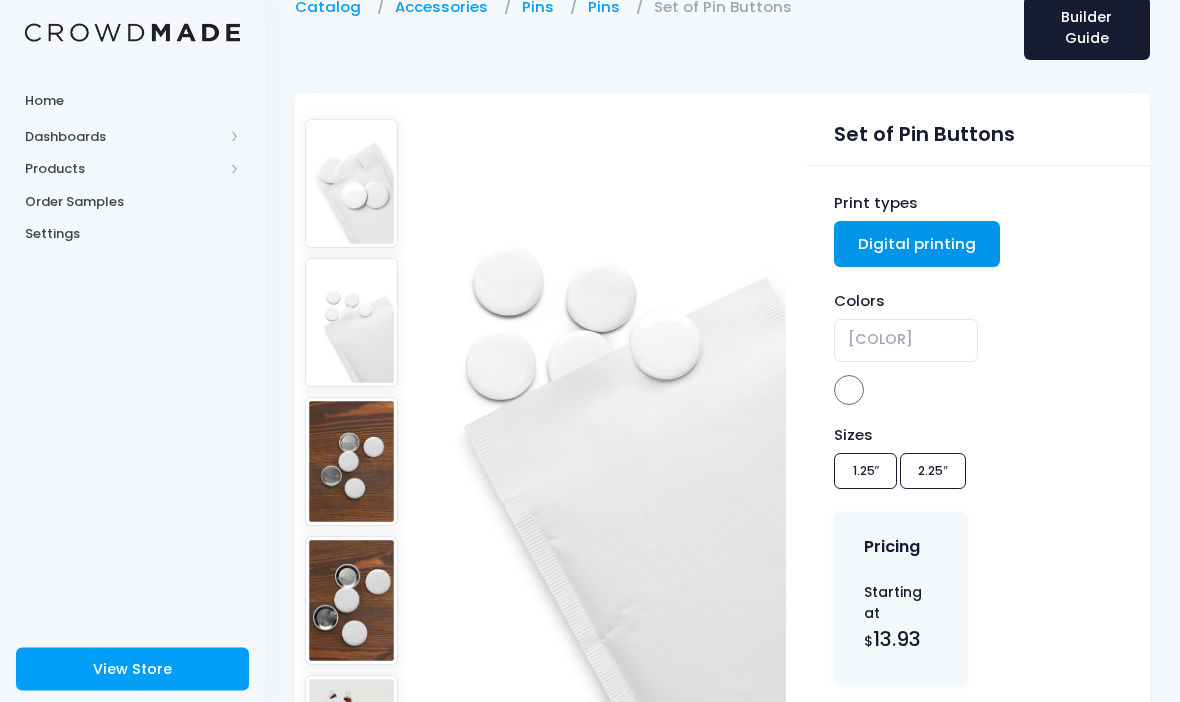click on "White" at bounding box center (905, 341) 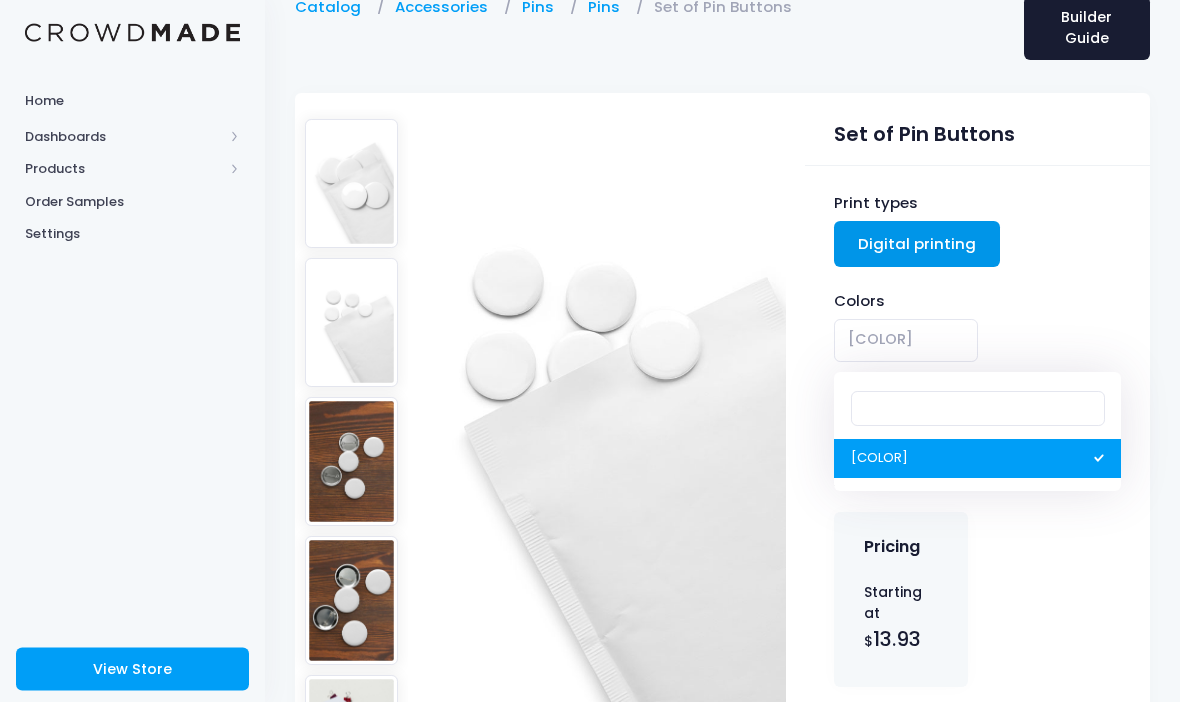 scroll, scrollTop: 99, scrollLeft: 0, axis: vertical 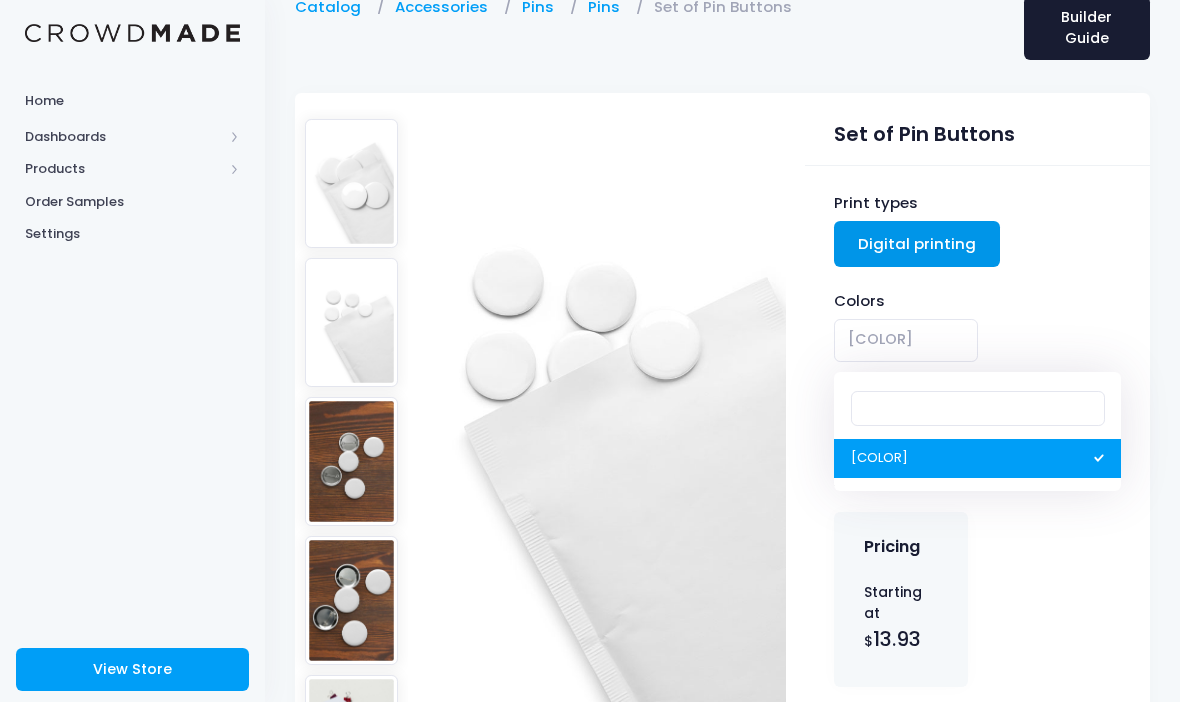 click on "Colors" at bounding box center (977, 301) 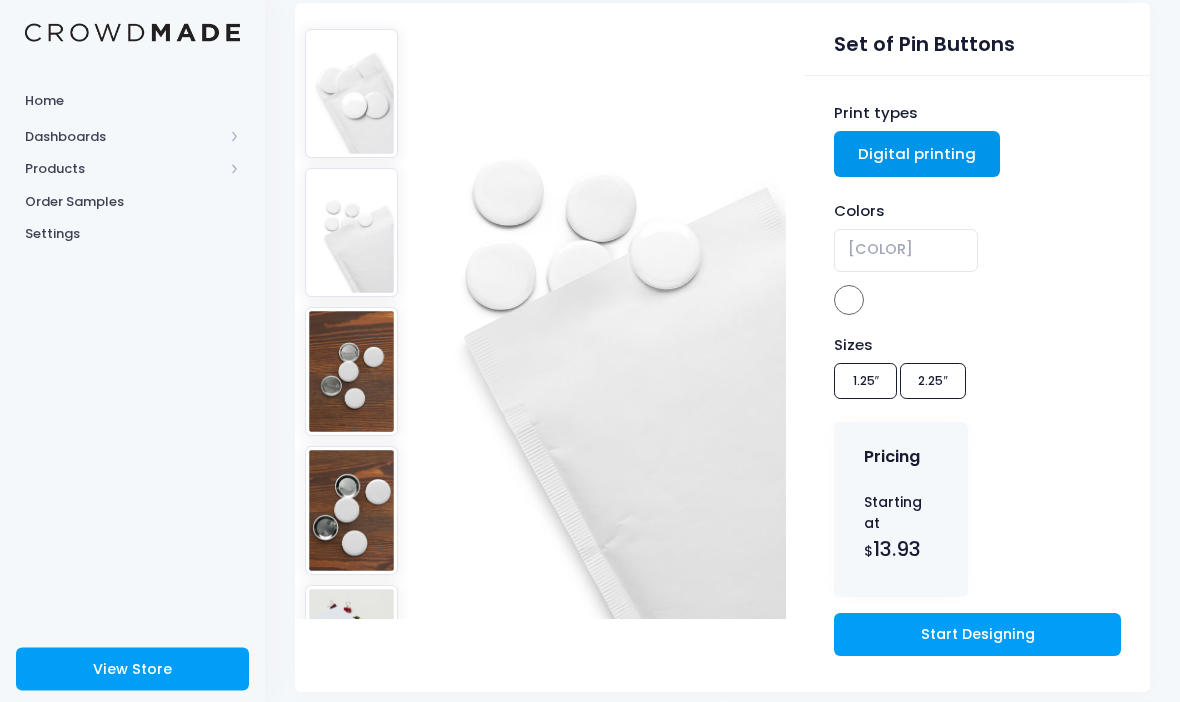 scroll, scrollTop: 189, scrollLeft: 0, axis: vertical 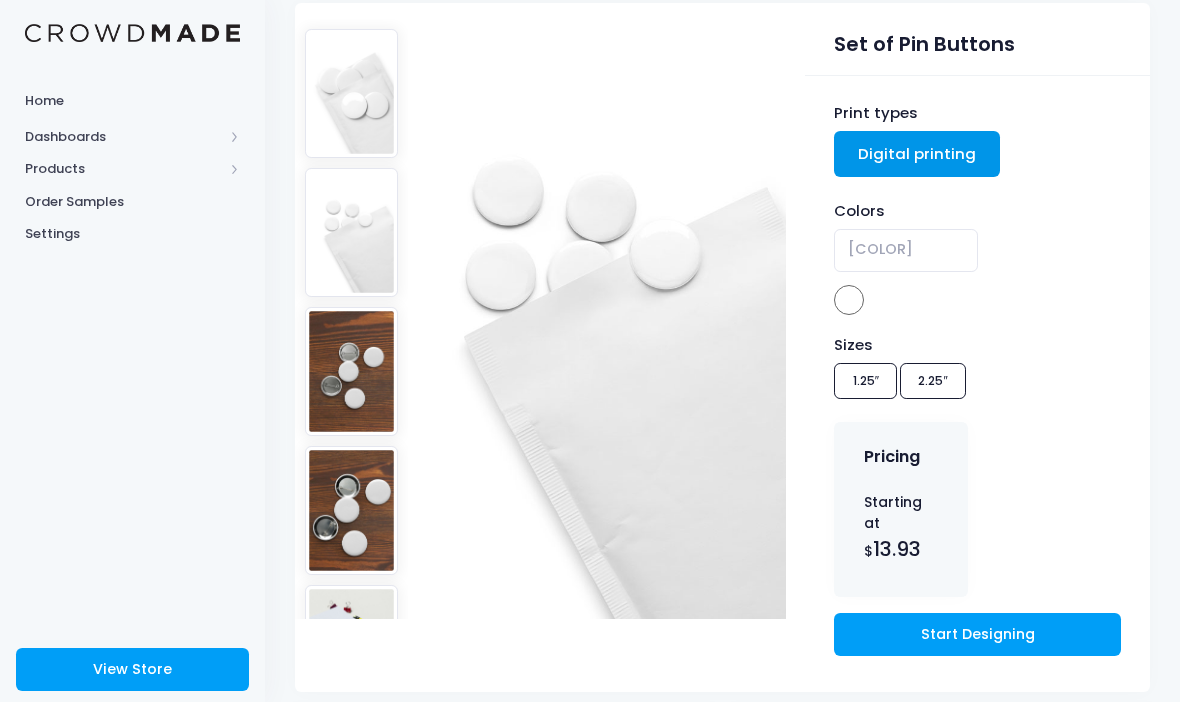 click on "Sizes
1.25″
2.25″" at bounding box center [977, 370] 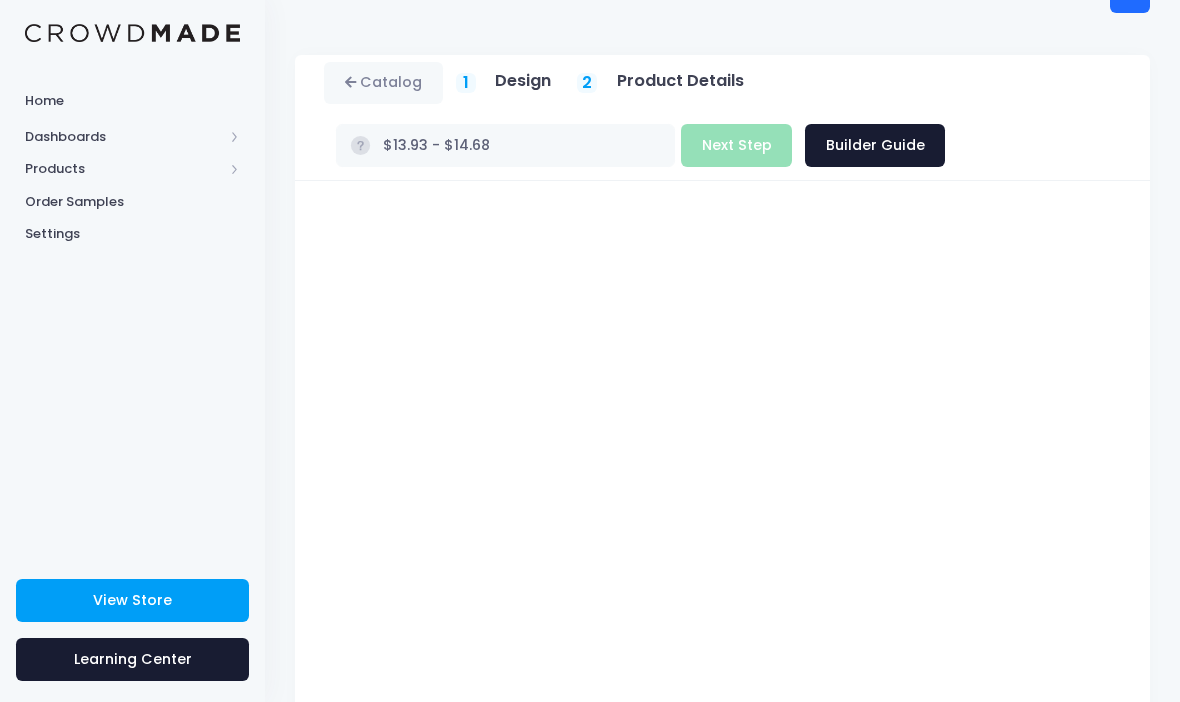 scroll, scrollTop: 71, scrollLeft: 0, axis: vertical 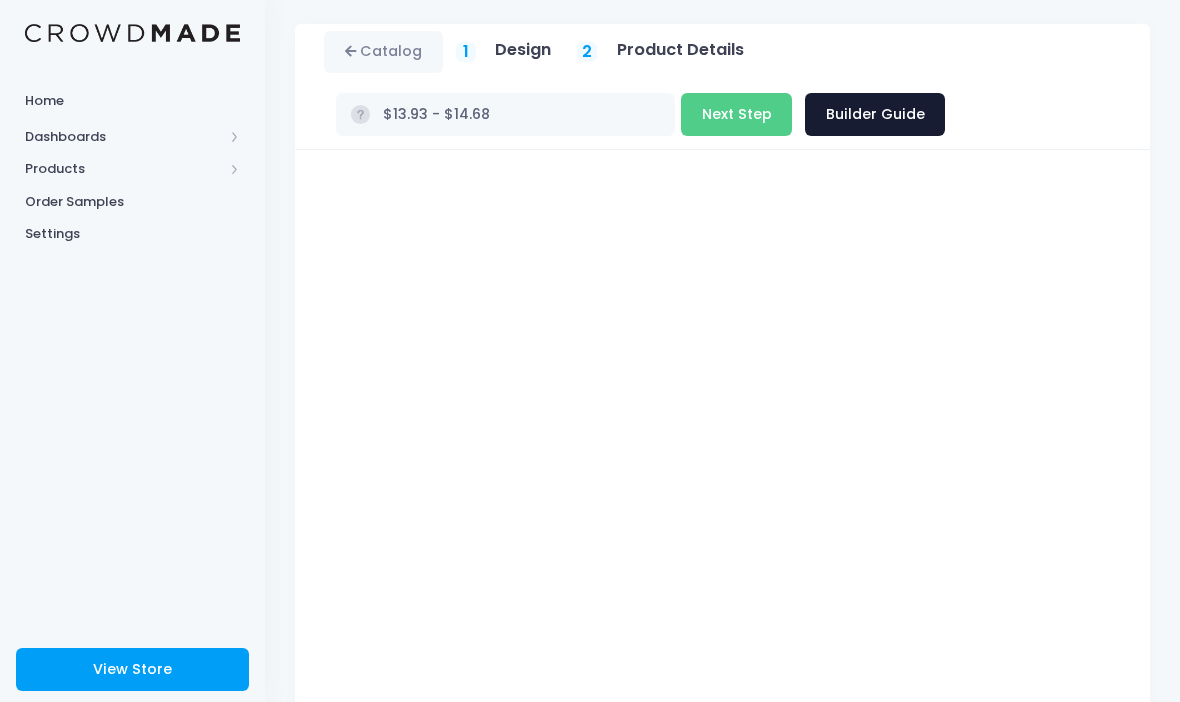 click on "Next Step" at bounding box center (736, 114) 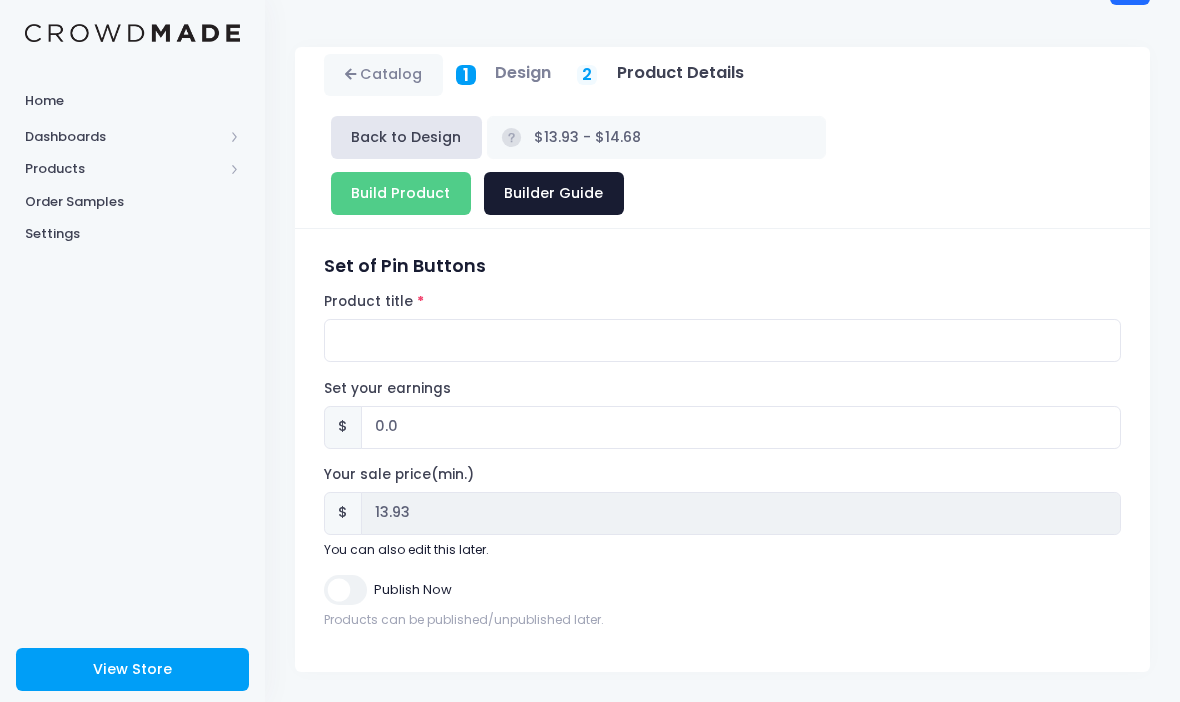 scroll, scrollTop: 0, scrollLeft: 0, axis: both 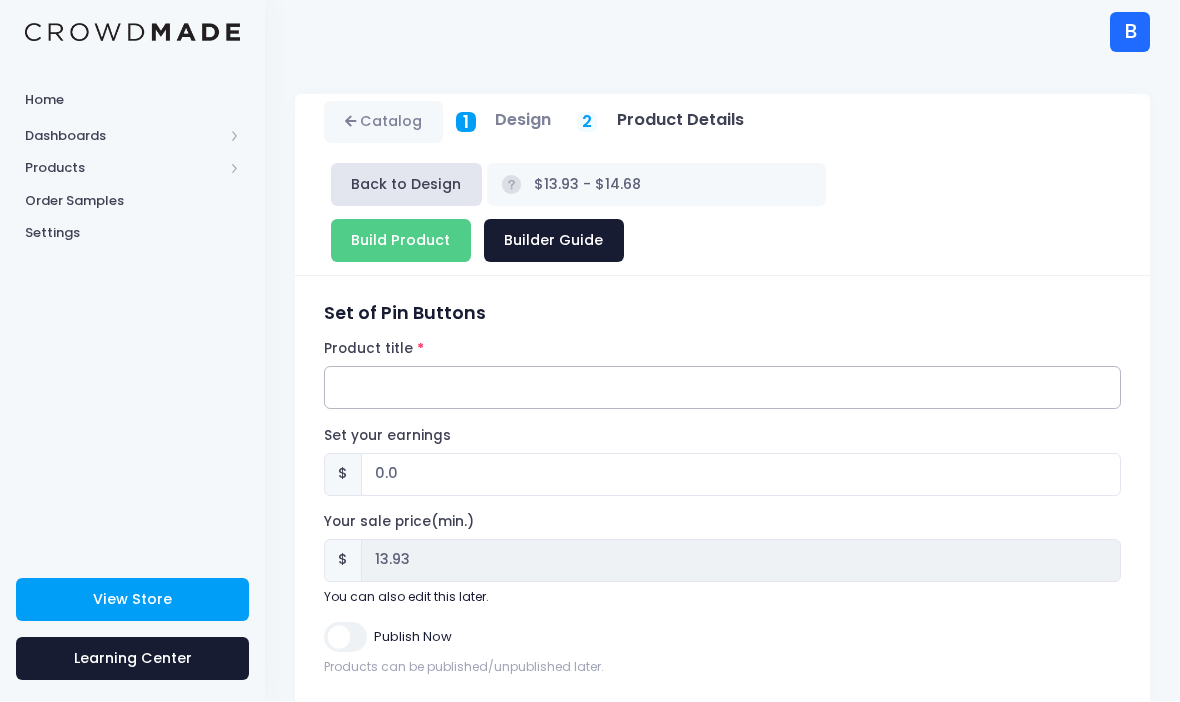 click on "Product title" at bounding box center [722, 388] 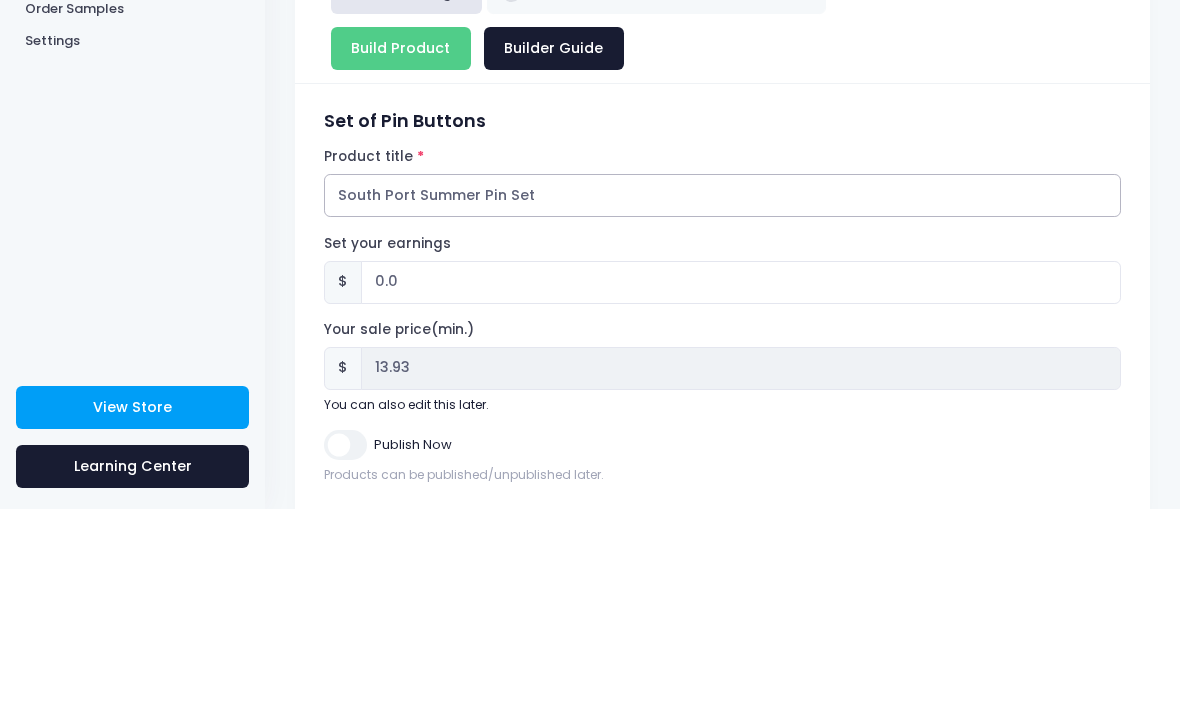 type on "South Port Summer Pin Set" 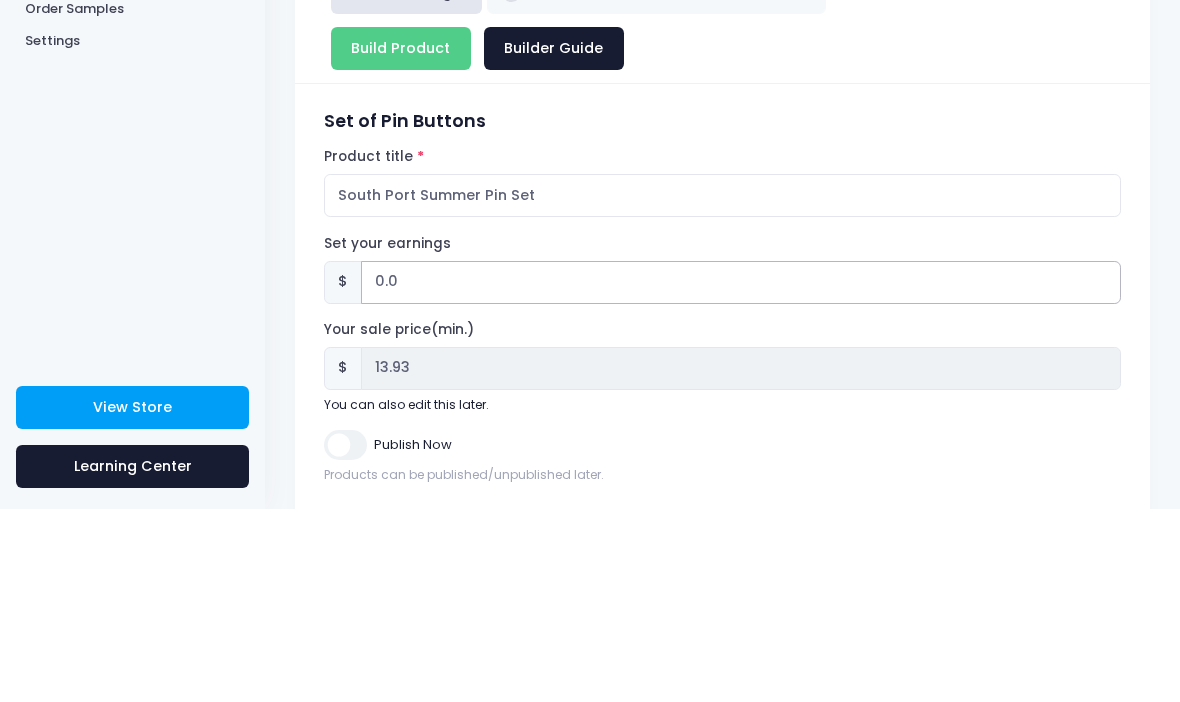 click on "0.0" at bounding box center (741, 475) 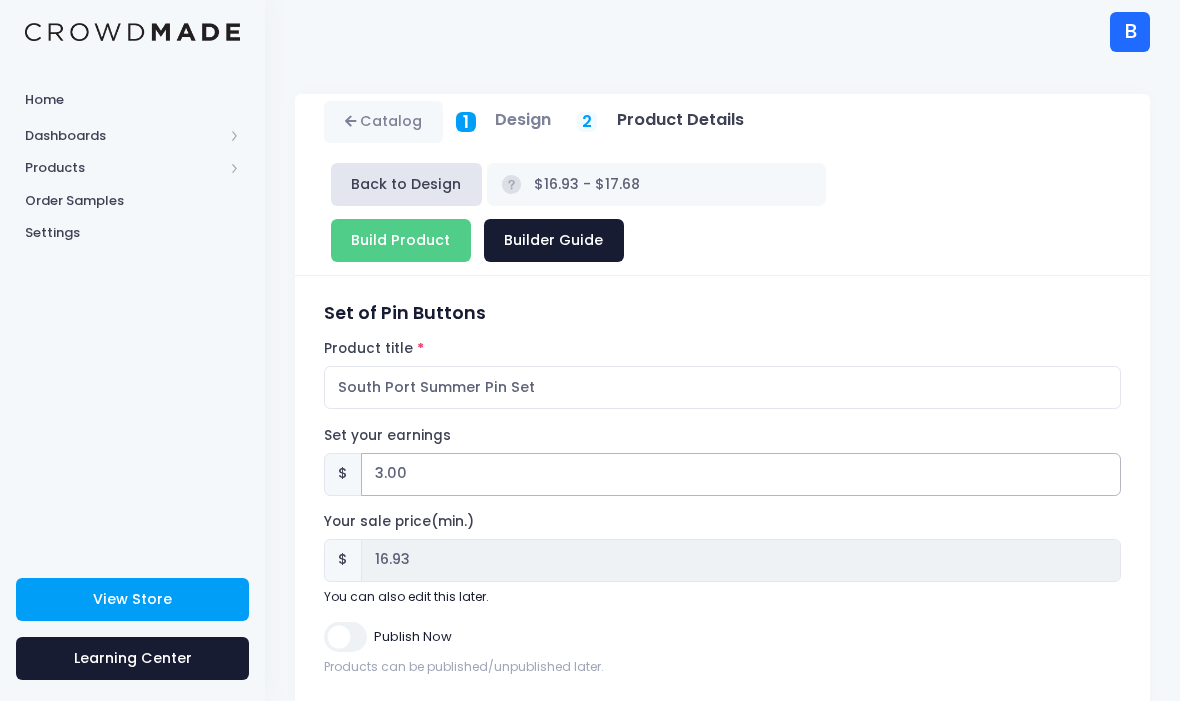 type on "3.00" 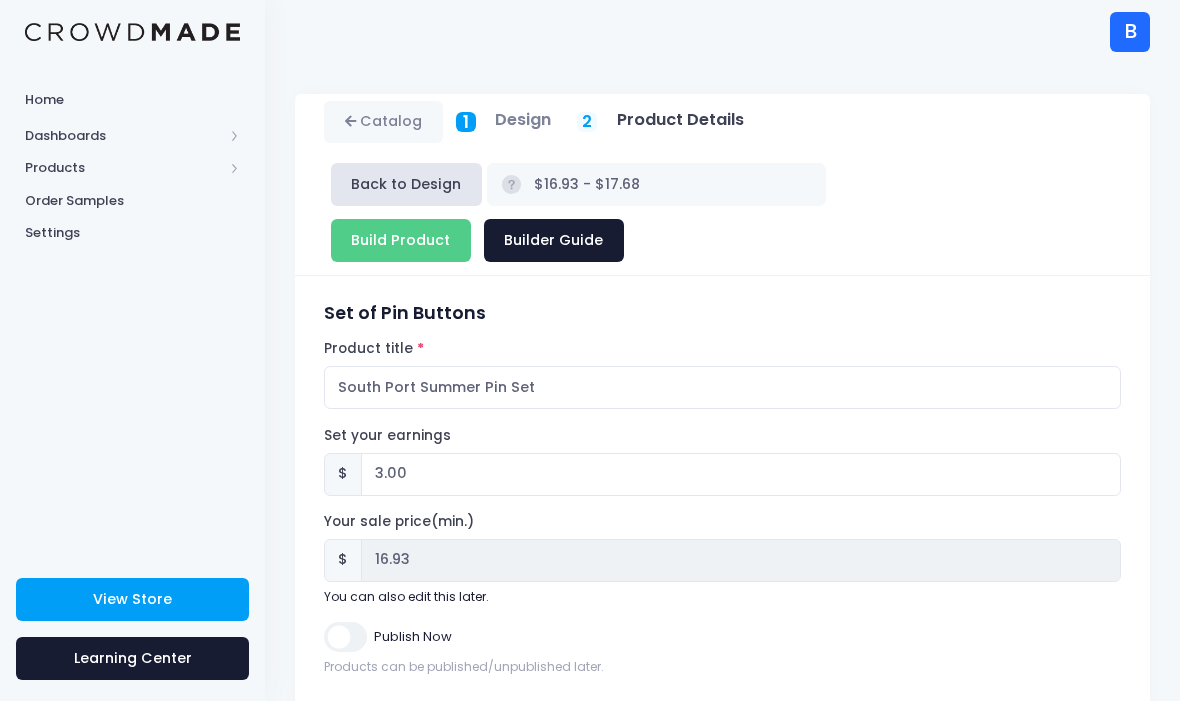 click on "Publish Now" at bounding box center (345, 637) 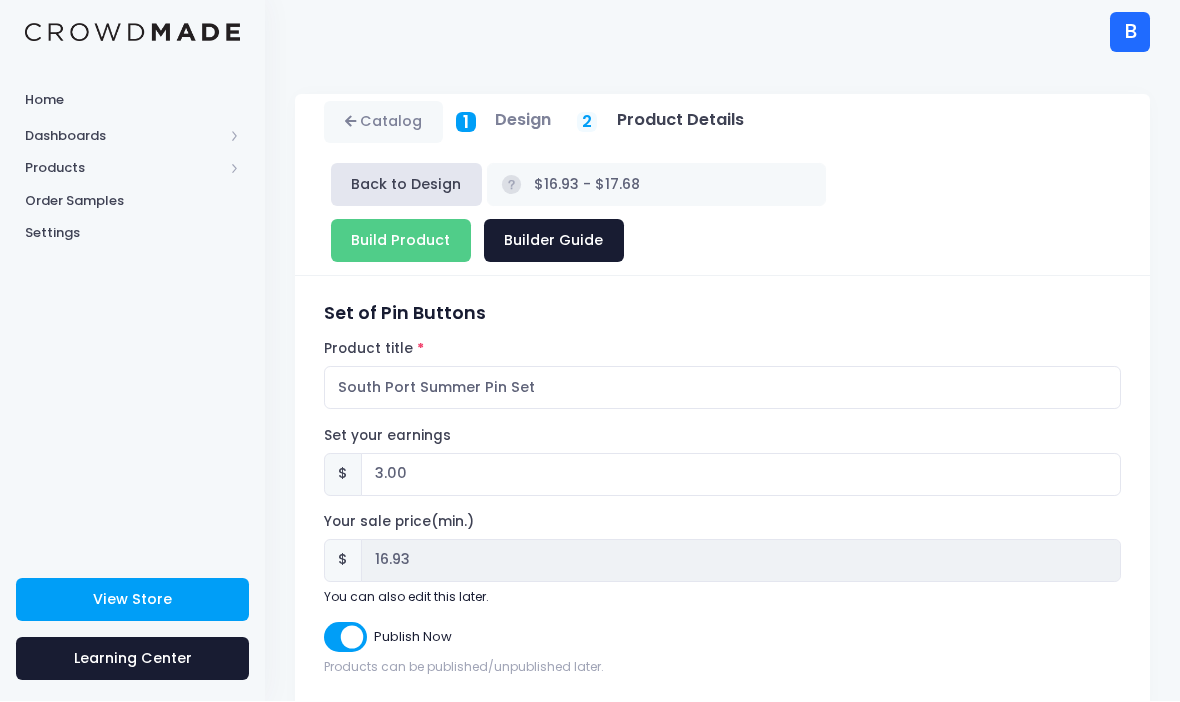 click on "Build Product" at bounding box center [401, 241] 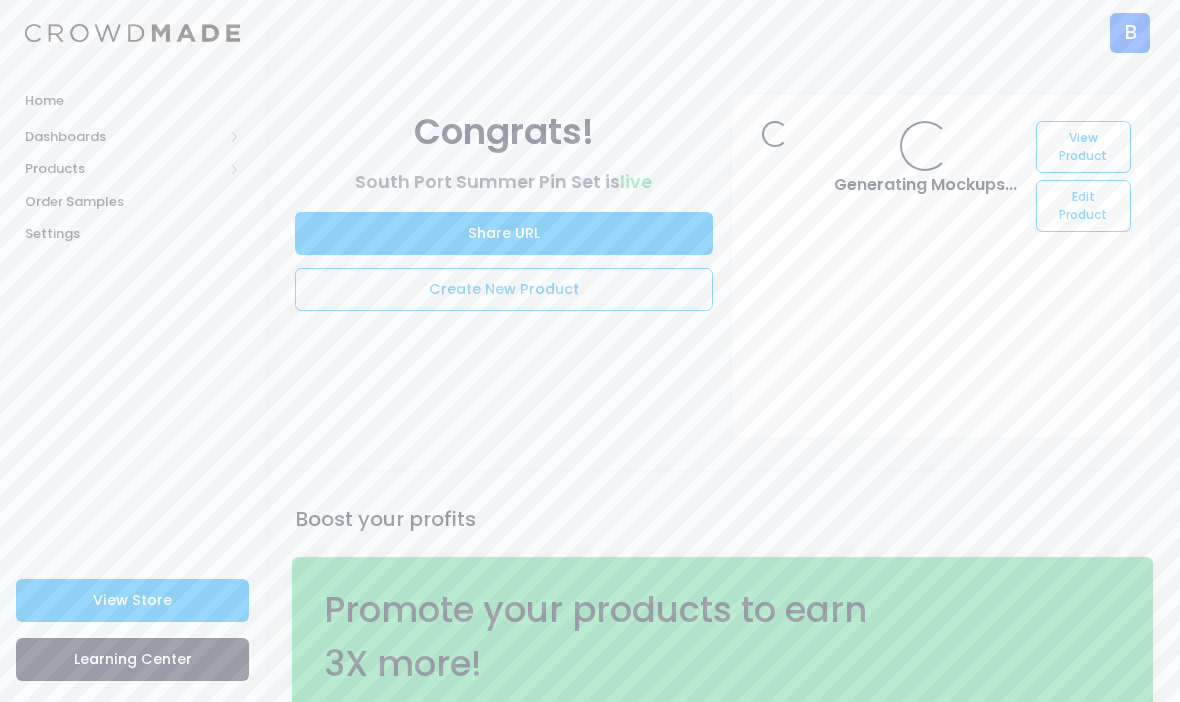 scroll, scrollTop: 0, scrollLeft: 0, axis: both 